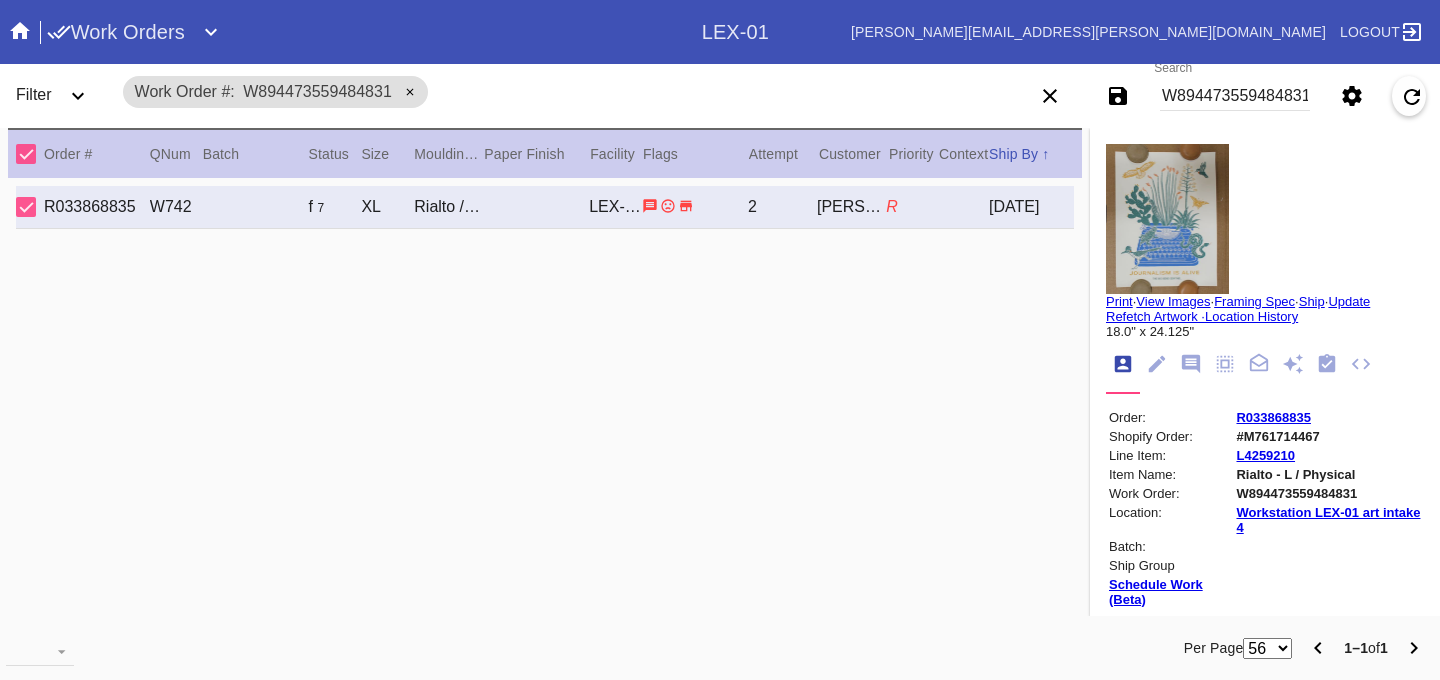 scroll, scrollTop: 0, scrollLeft: 0, axis: both 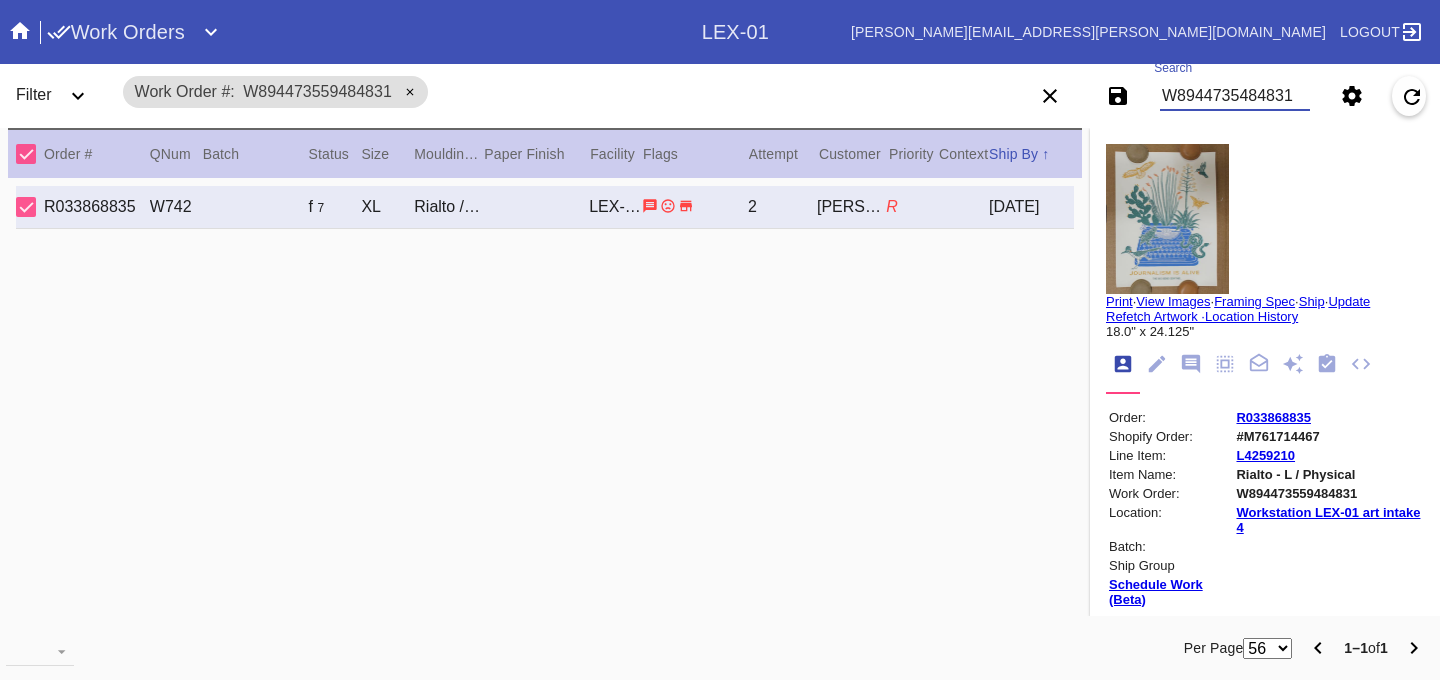 type on "W894473484831" 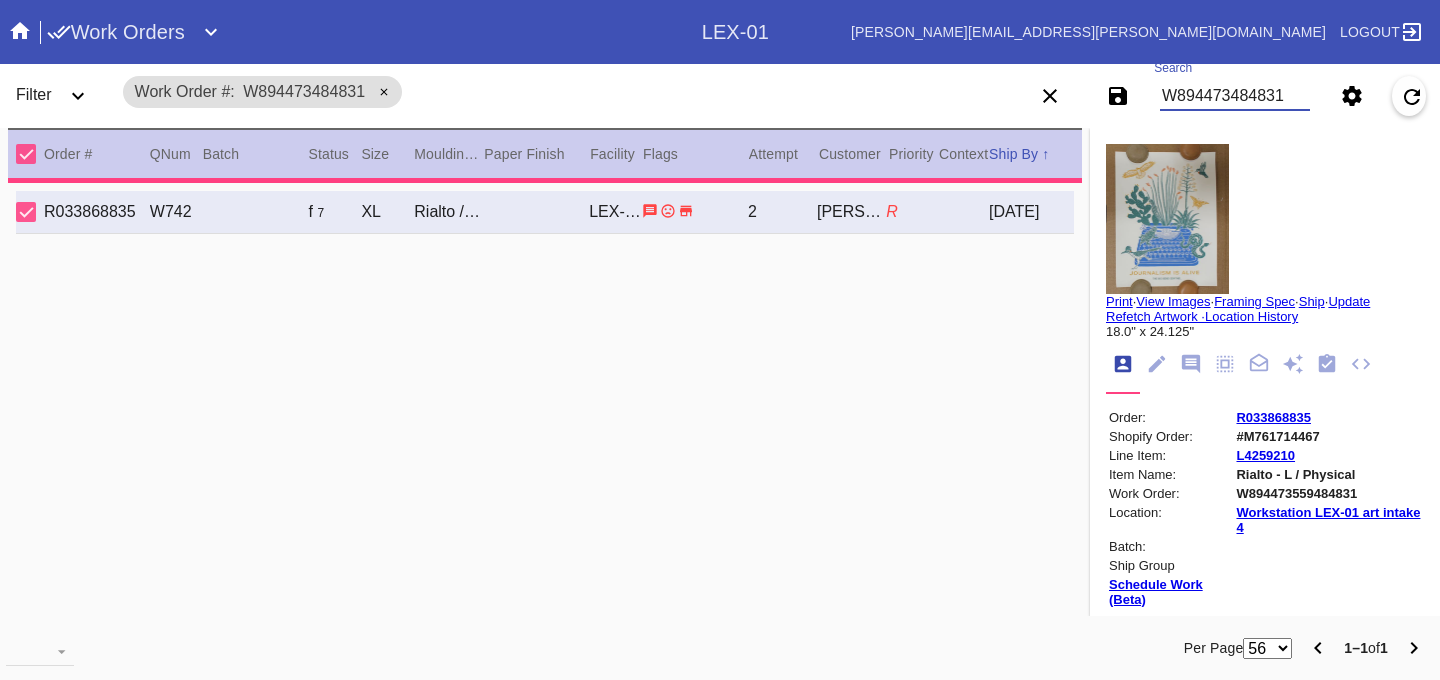 click on "W894473484831" at bounding box center [1235, 96] 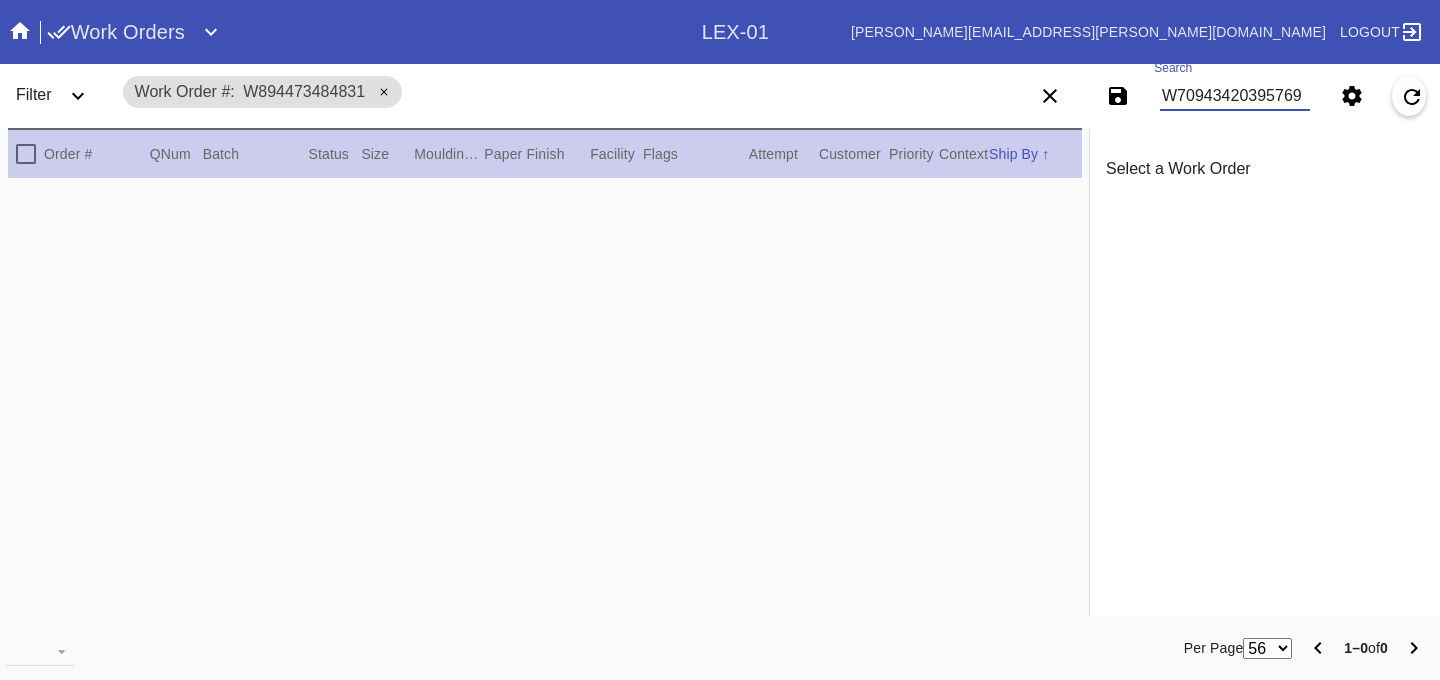 type on "W709434203957691" 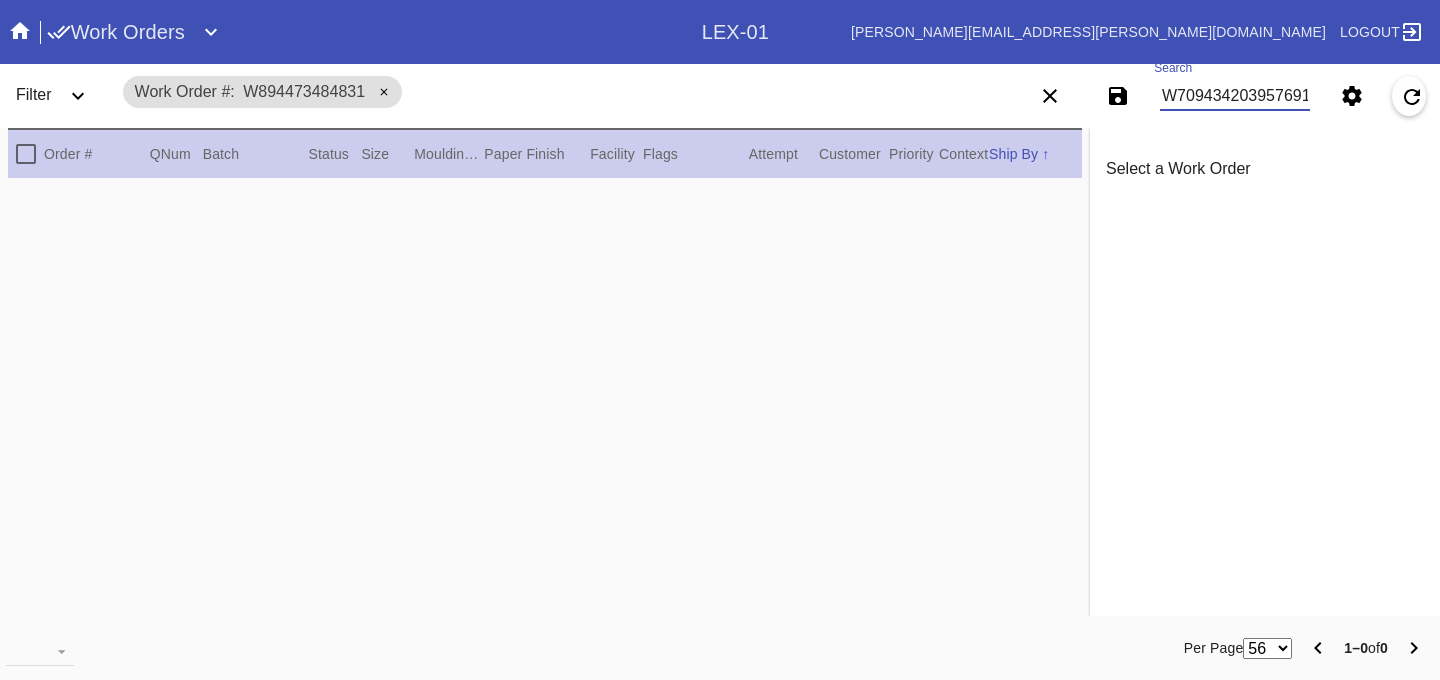 scroll, scrollTop: 0, scrollLeft: 3, axis: horizontal 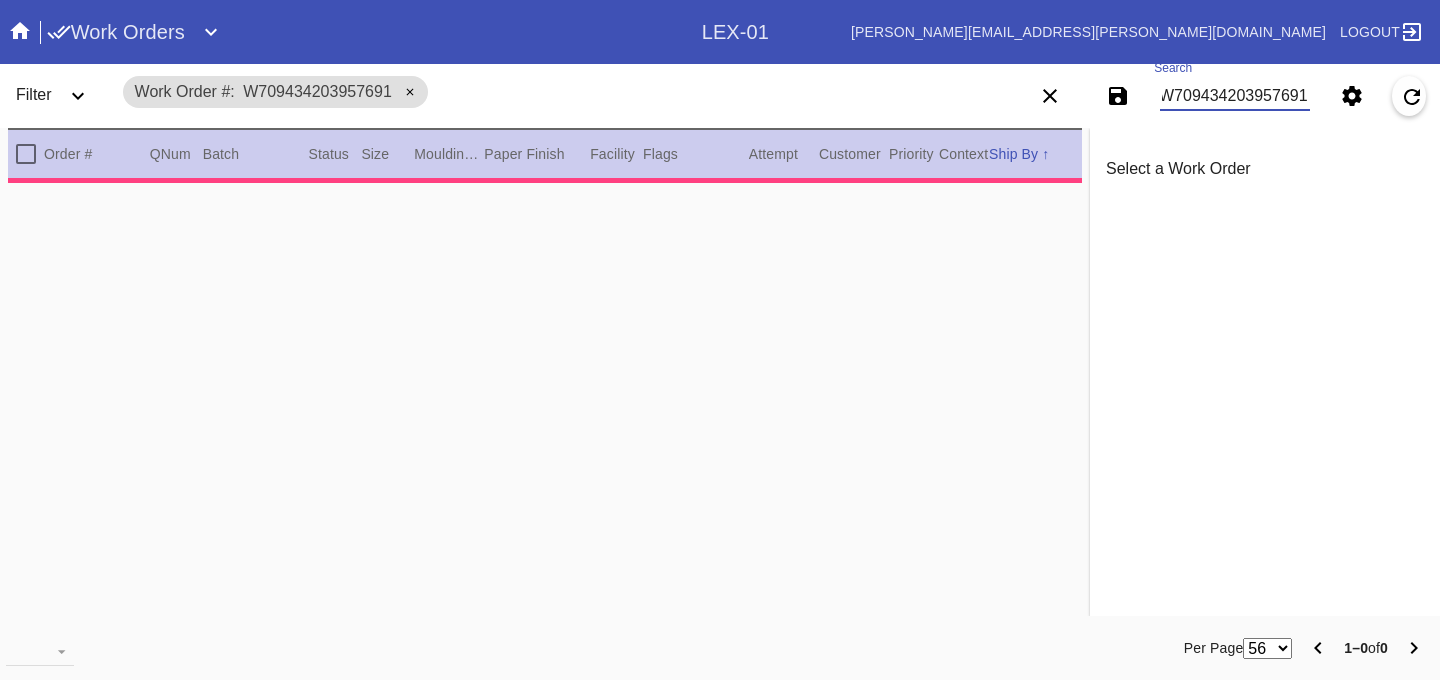 type on "3.0" 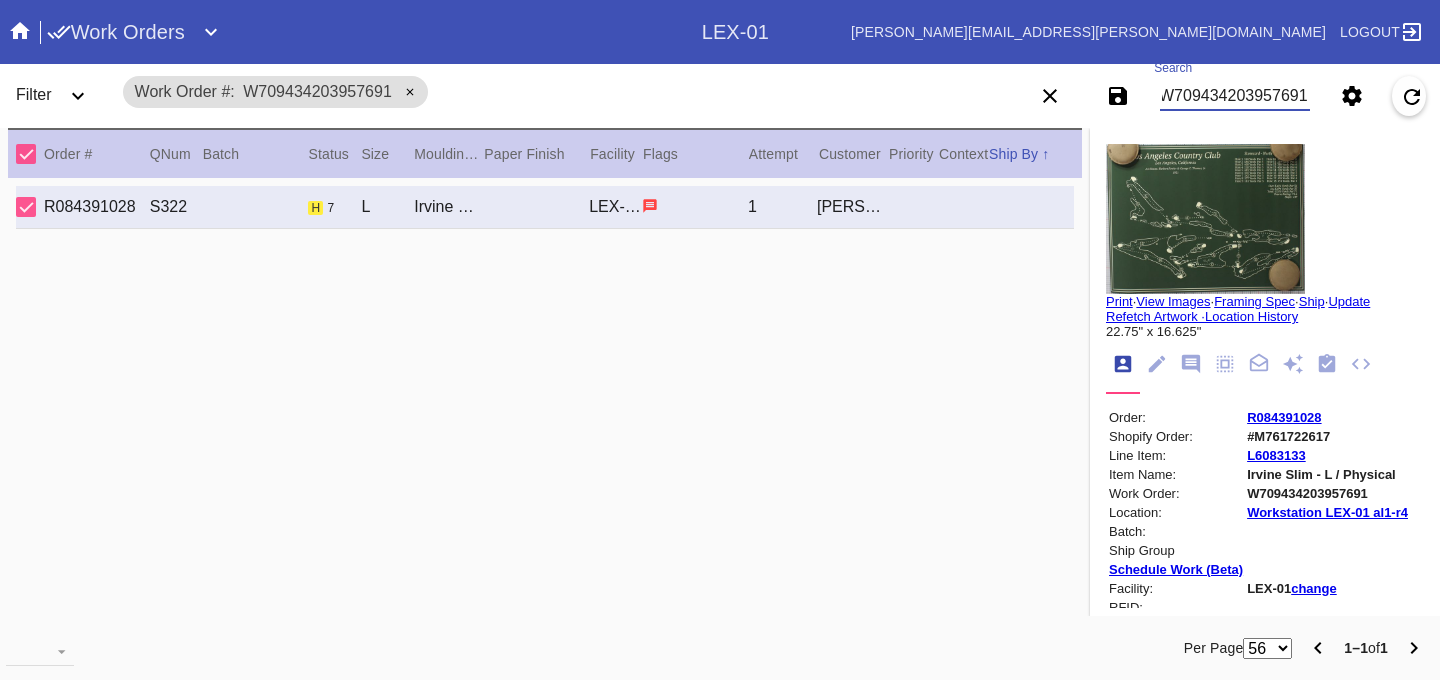 type on "W709434203957691" 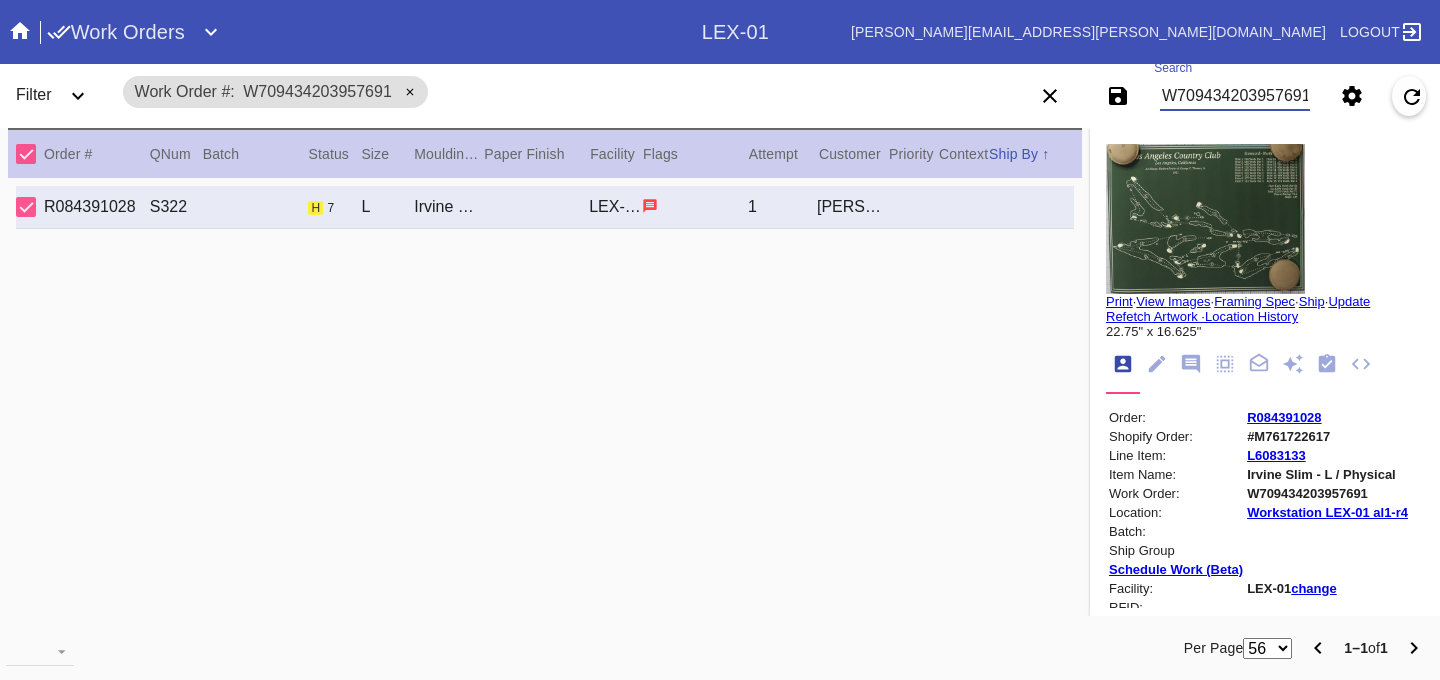 click on "View Images" at bounding box center [1173, 301] 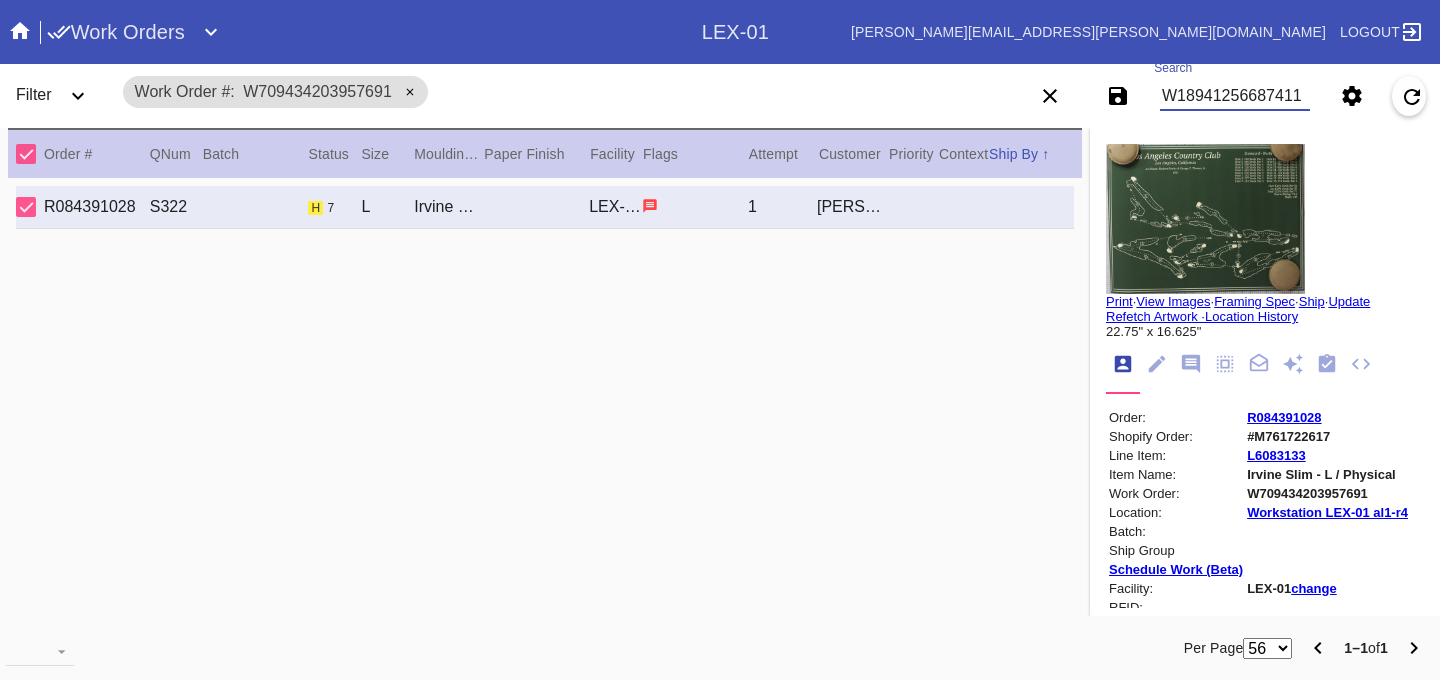 type on "W189412566874112" 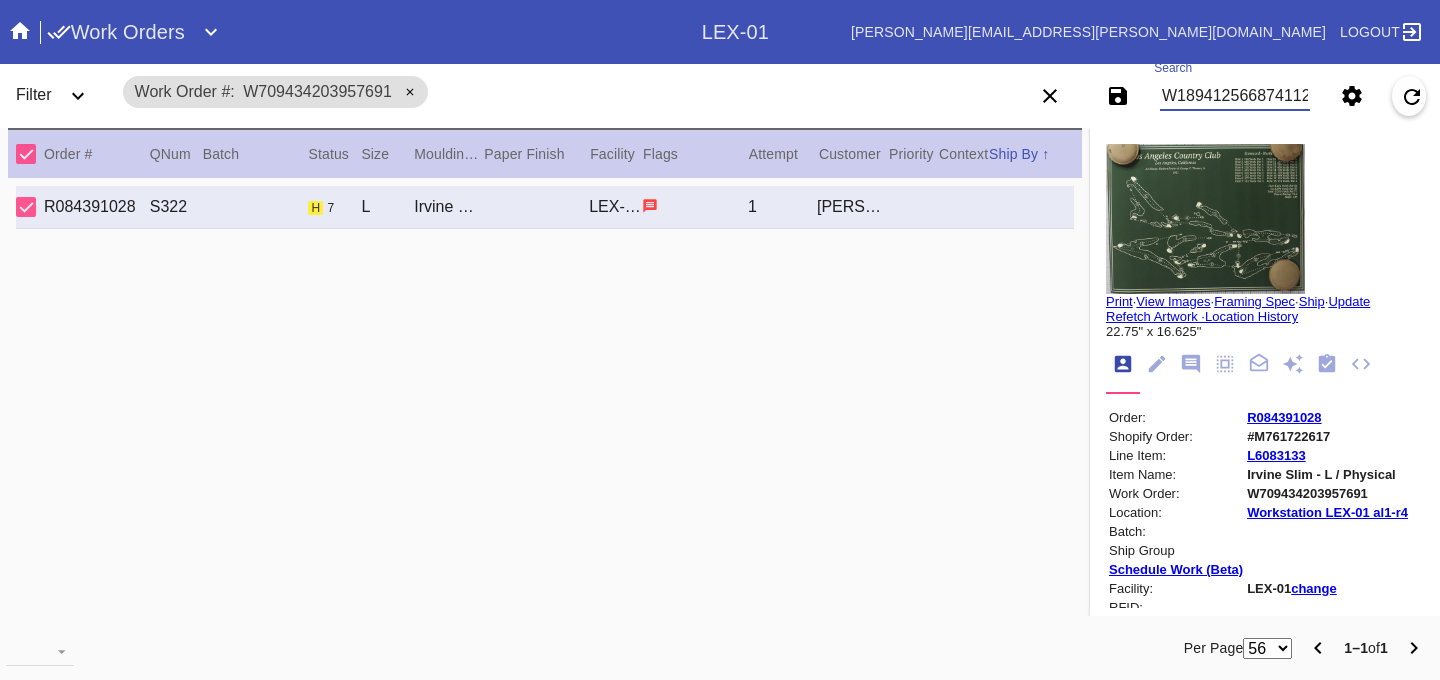 scroll, scrollTop: 0, scrollLeft: 3, axis: horizontal 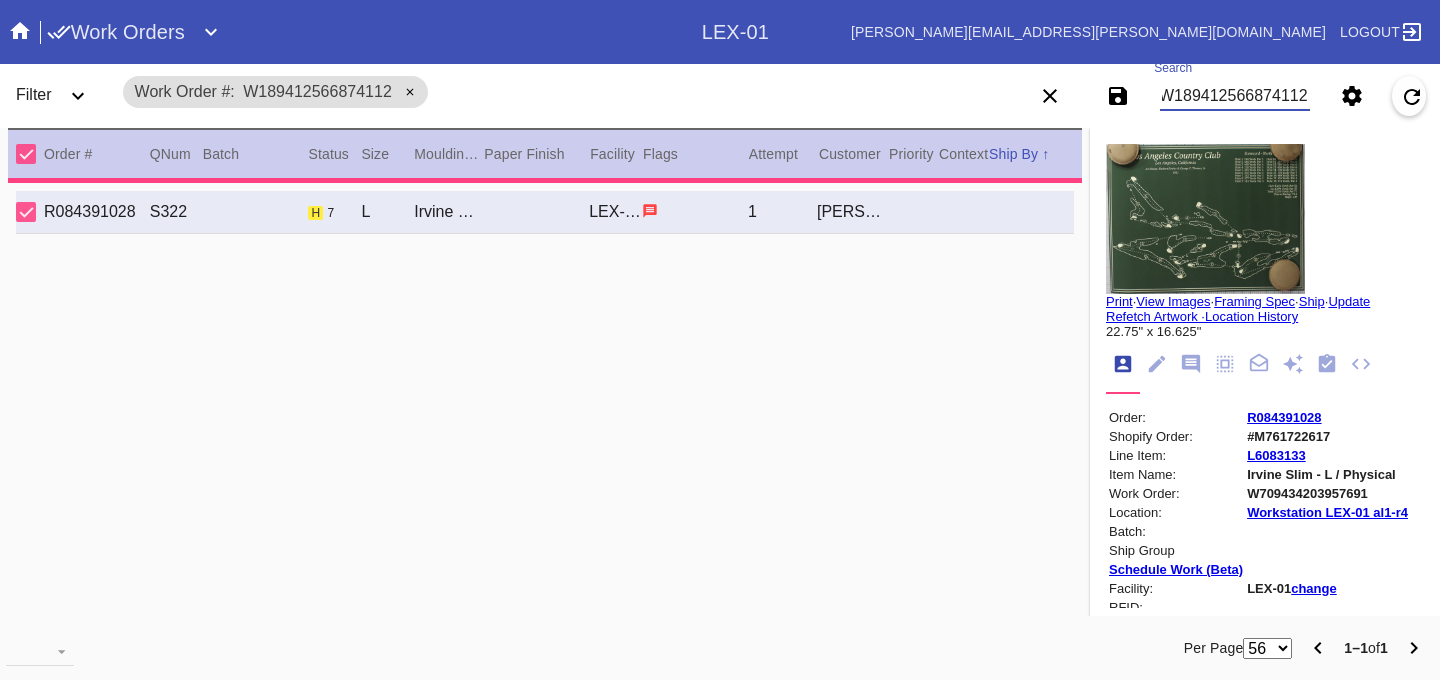 type on "0.0" 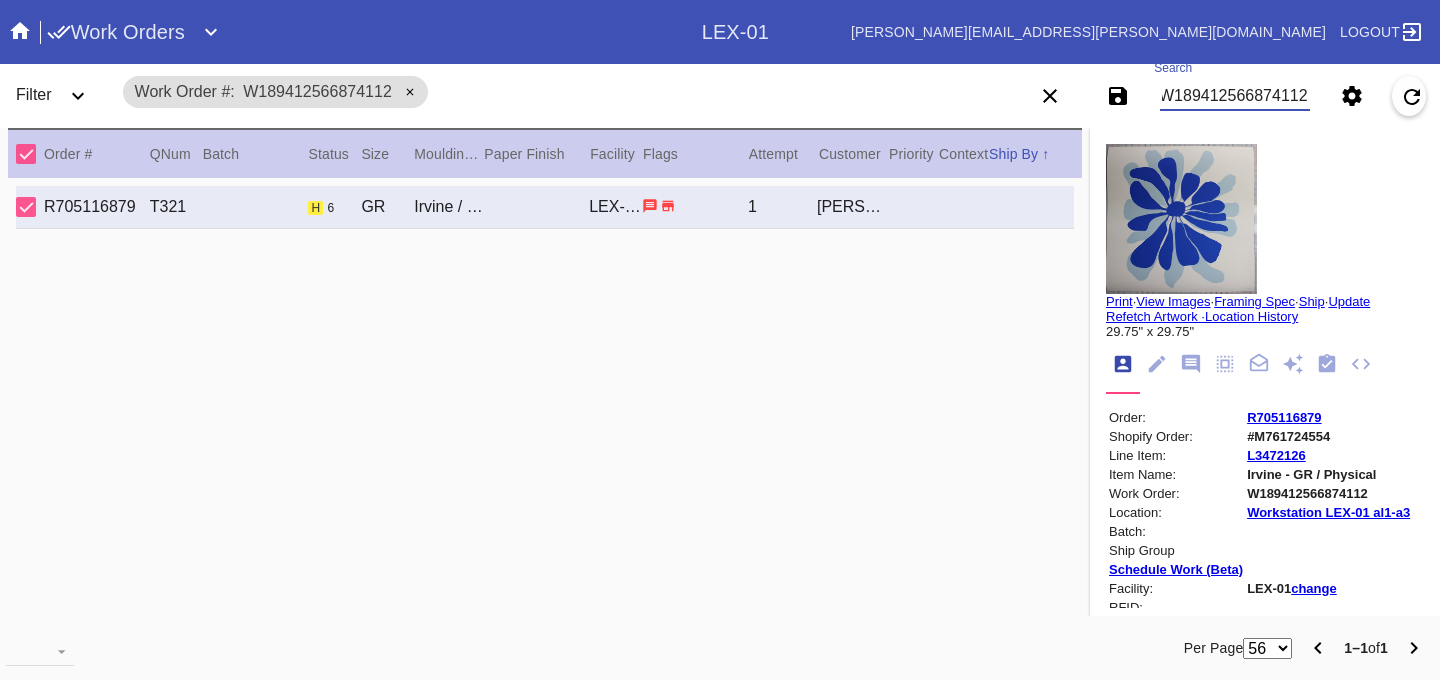 type on "W189412566874112" 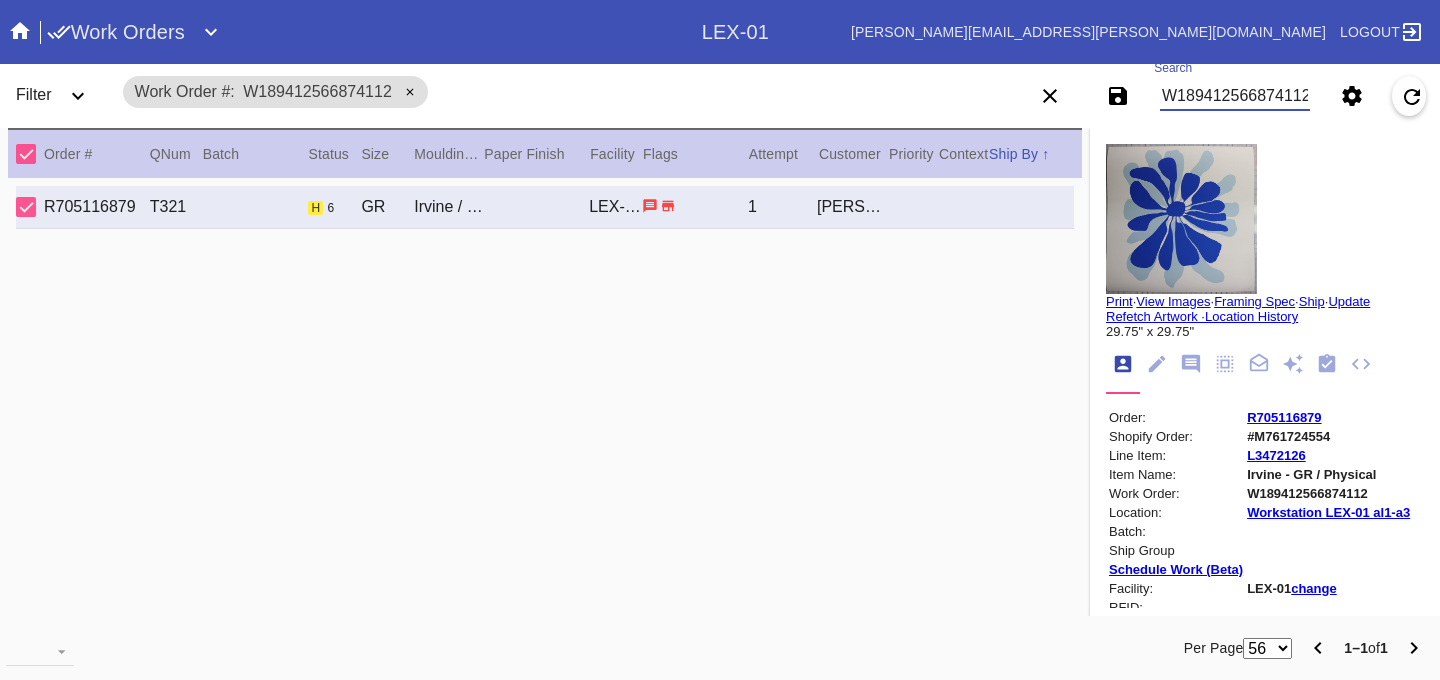 click on "View Images" at bounding box center (1173, 301) 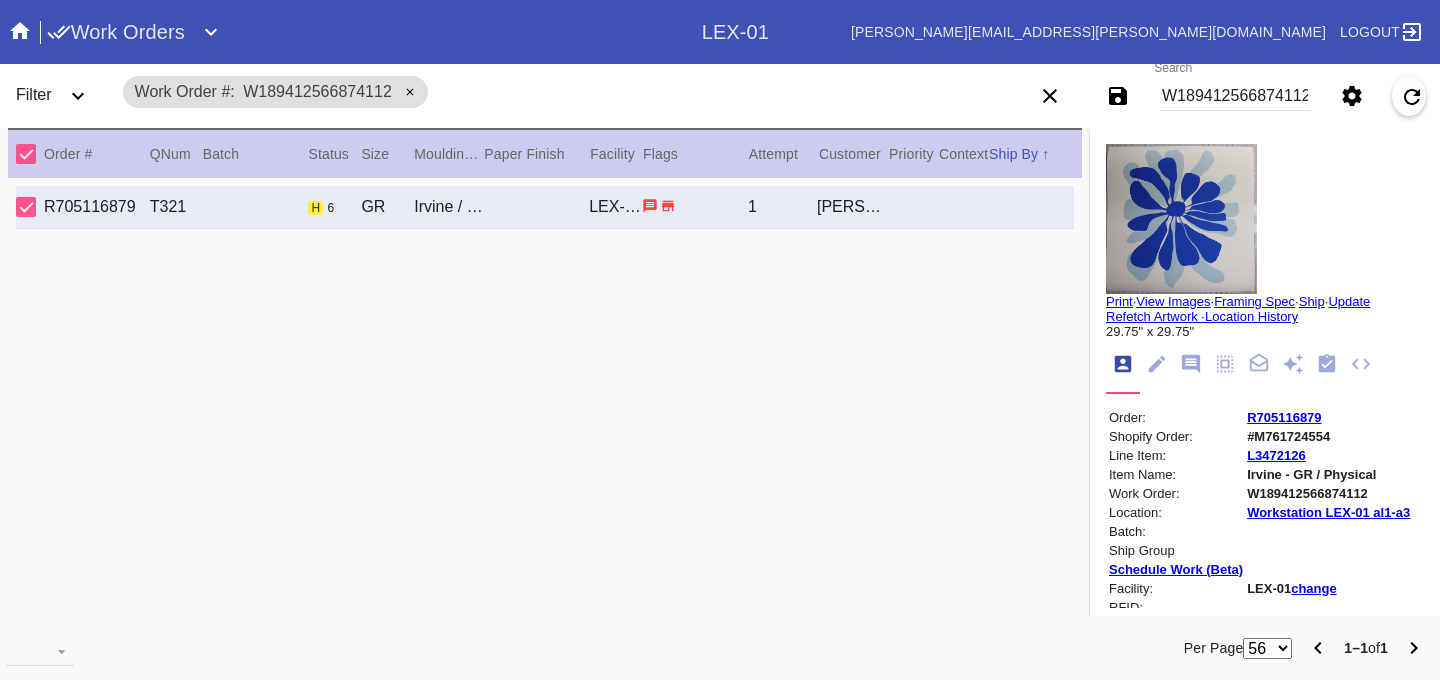 click 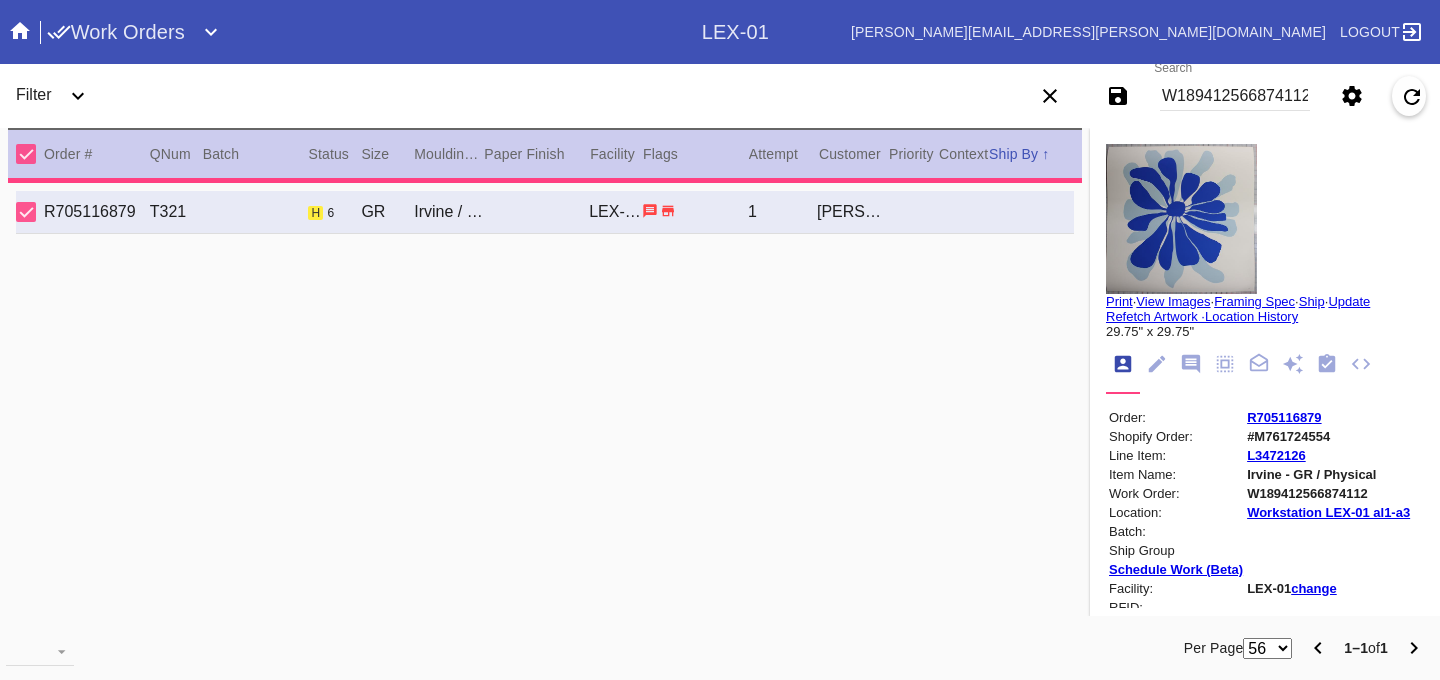 click on "W189412566874112" at bounding box center (1235, 96) 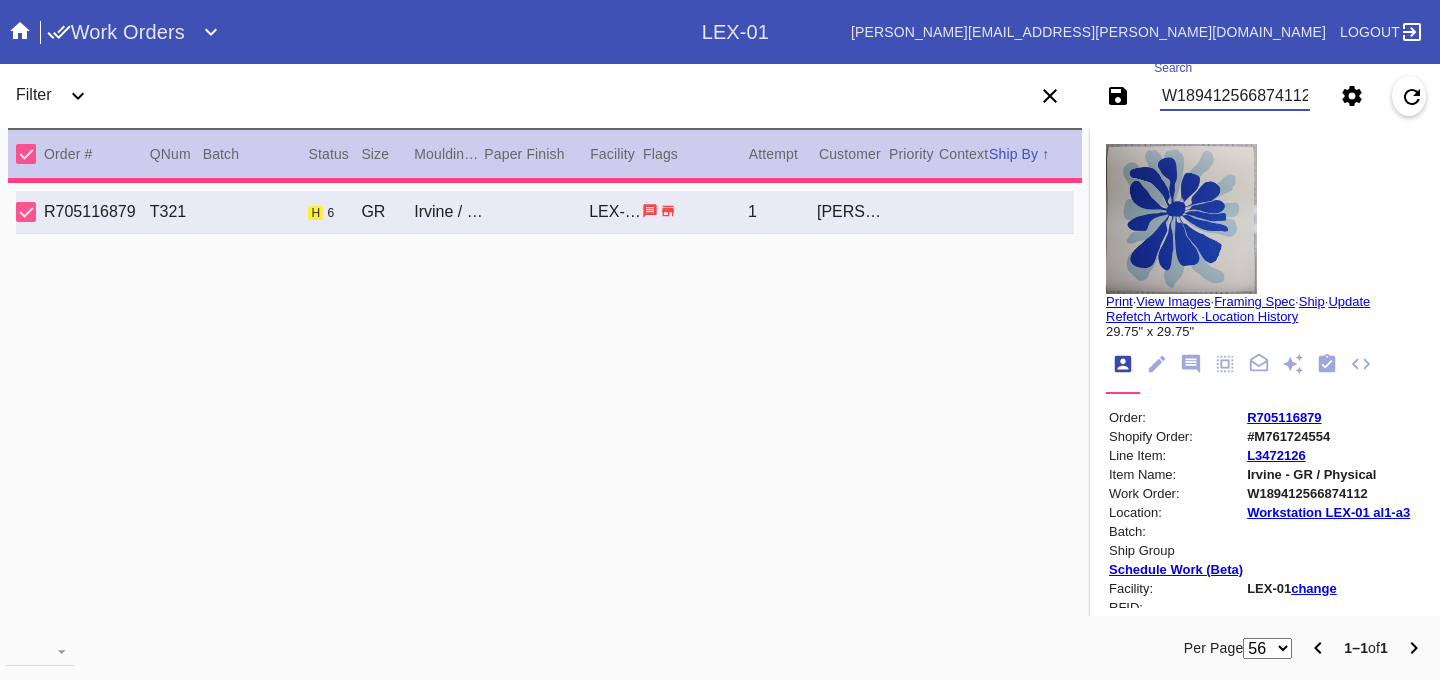 click on "W189412566874112" at bounding box center [1235, 96] 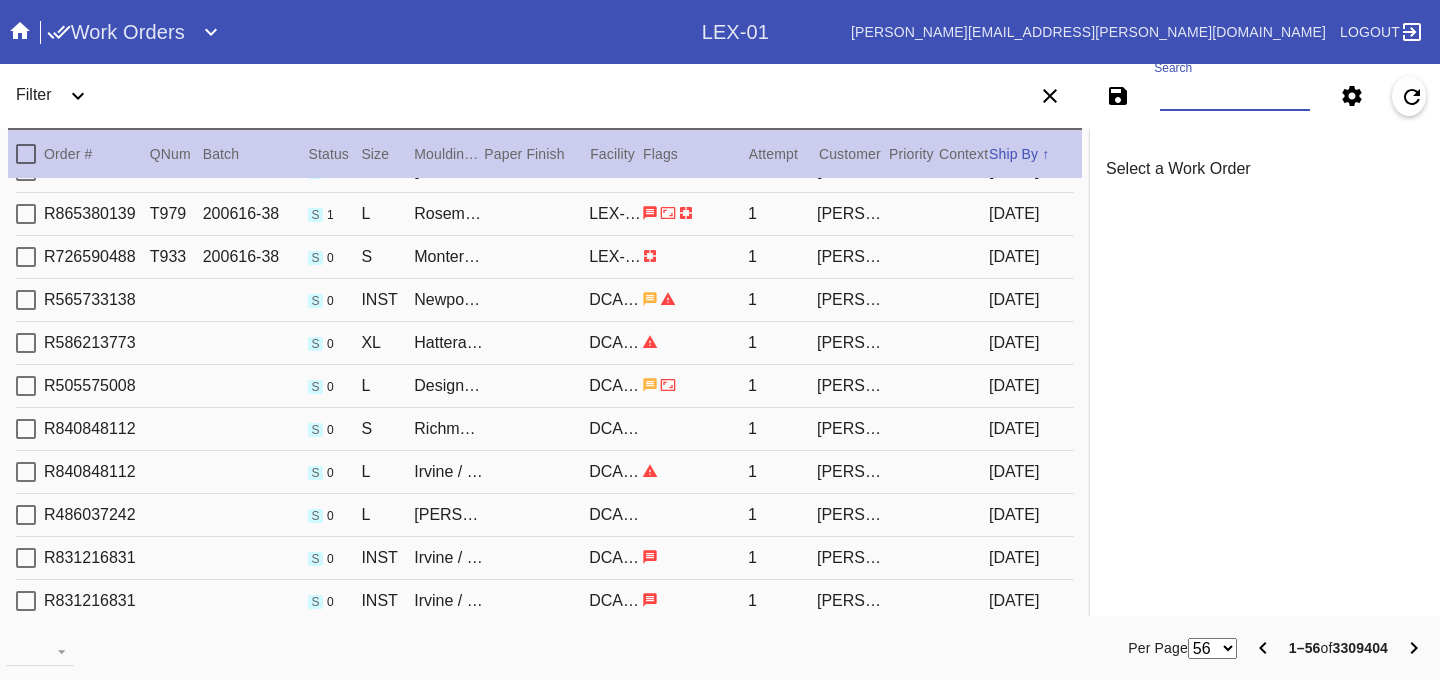 scroll, scrollTop: 0, scrollLeft: 0, axis: both 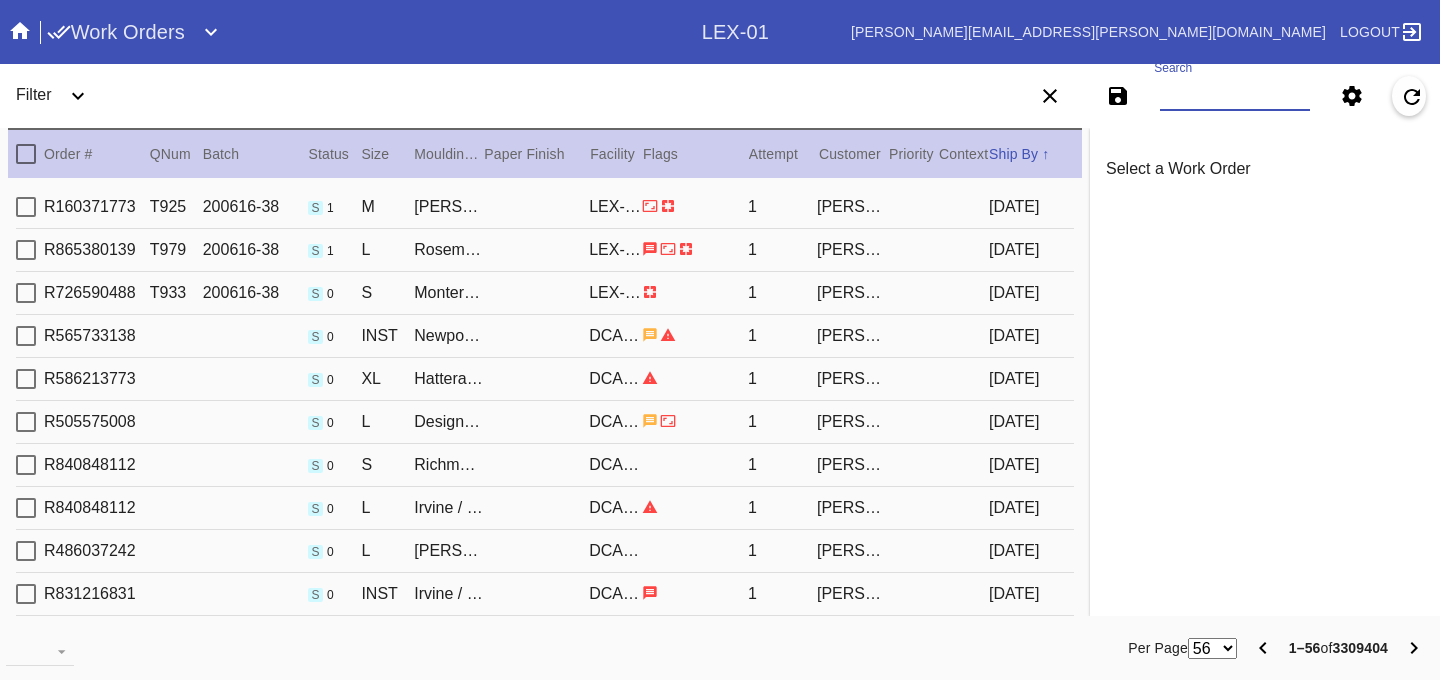 click on "Search" at bounding box center (1235, 96) 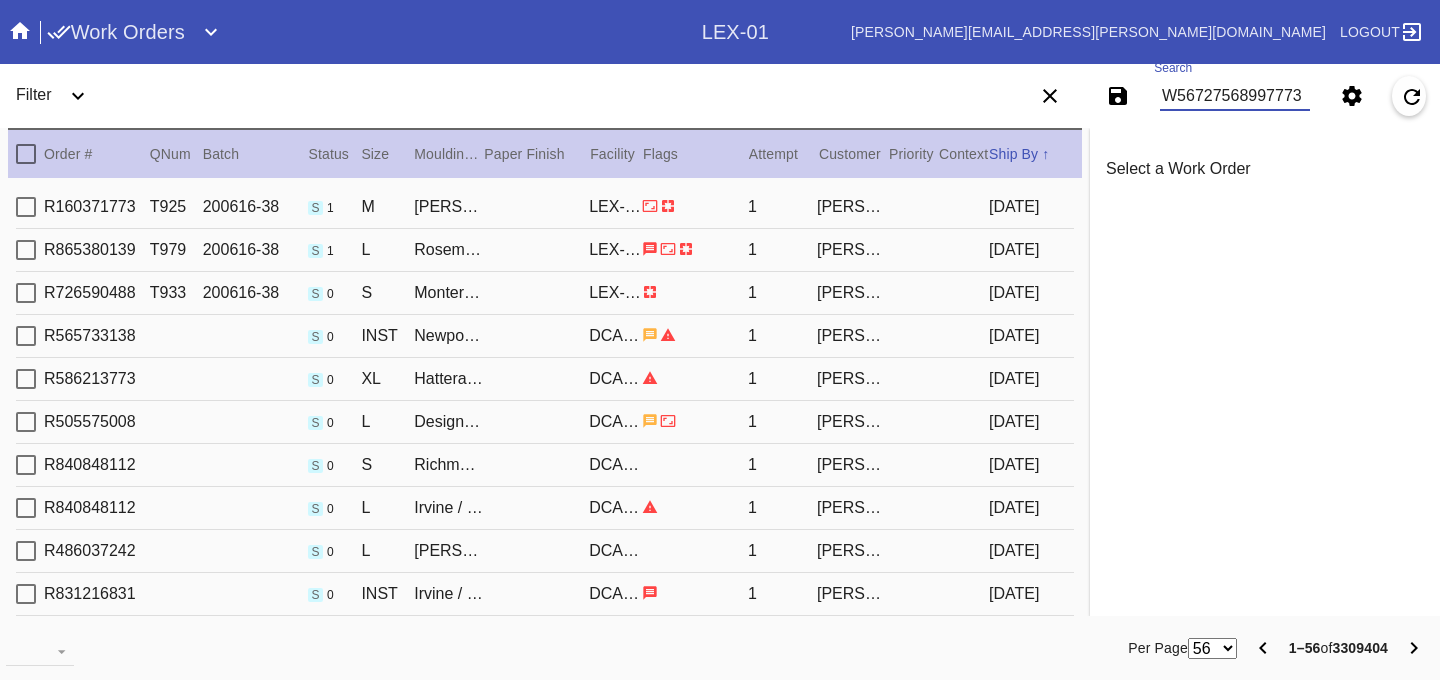 type on "W567275689977739" 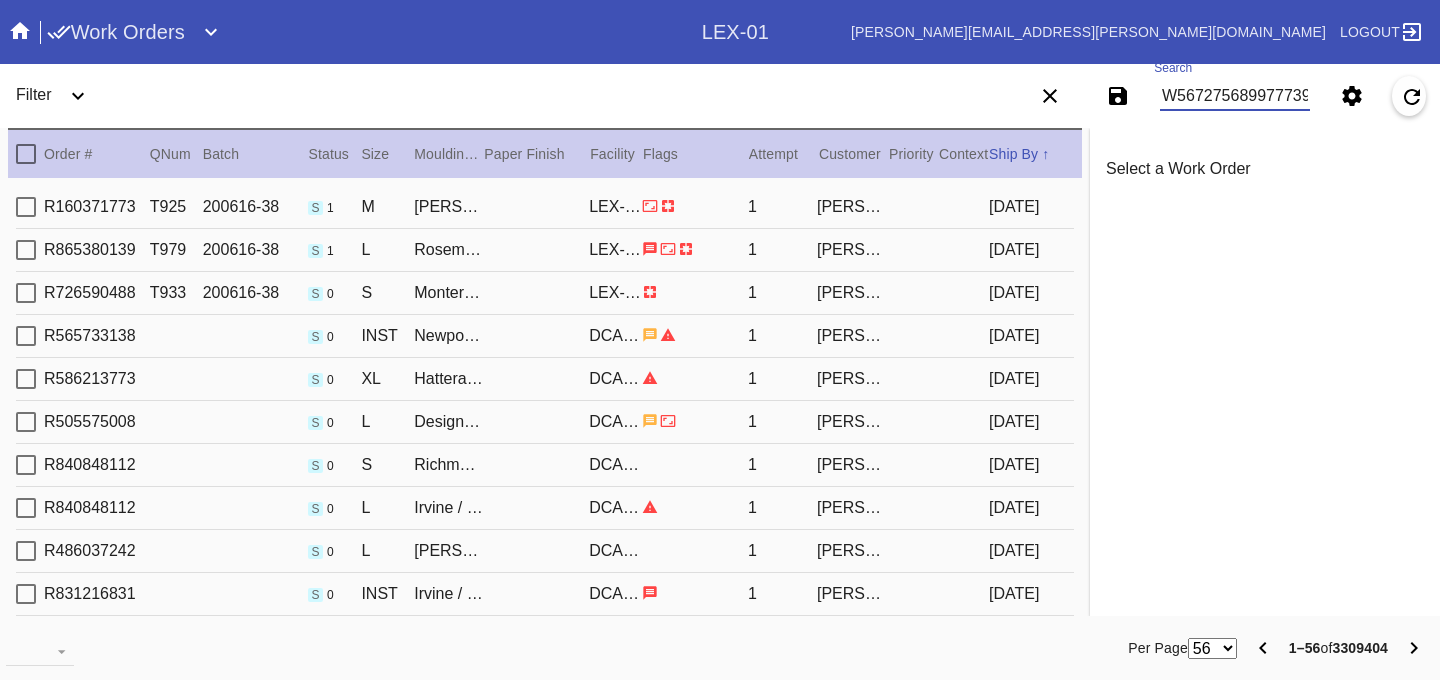 scroll, scrollTop: 0, scrollLeft: 3, axis: horizontal 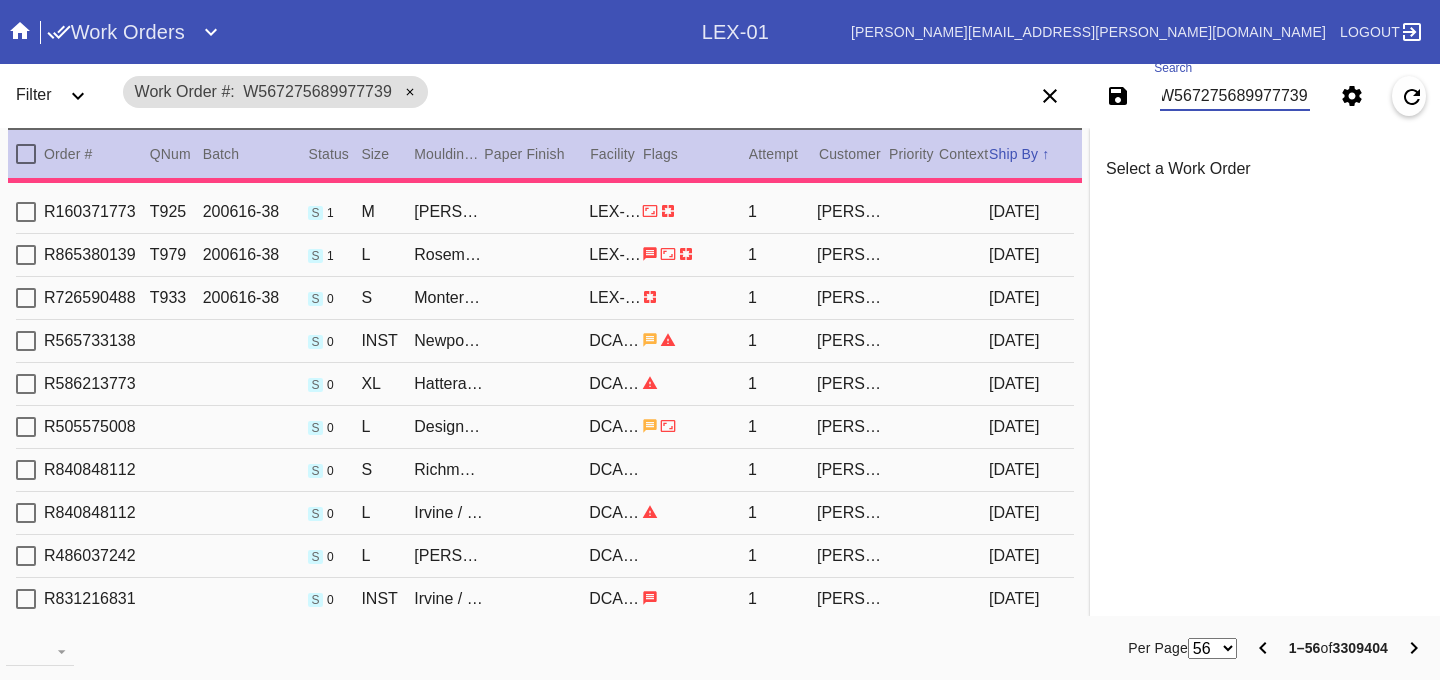 type on "1.5" 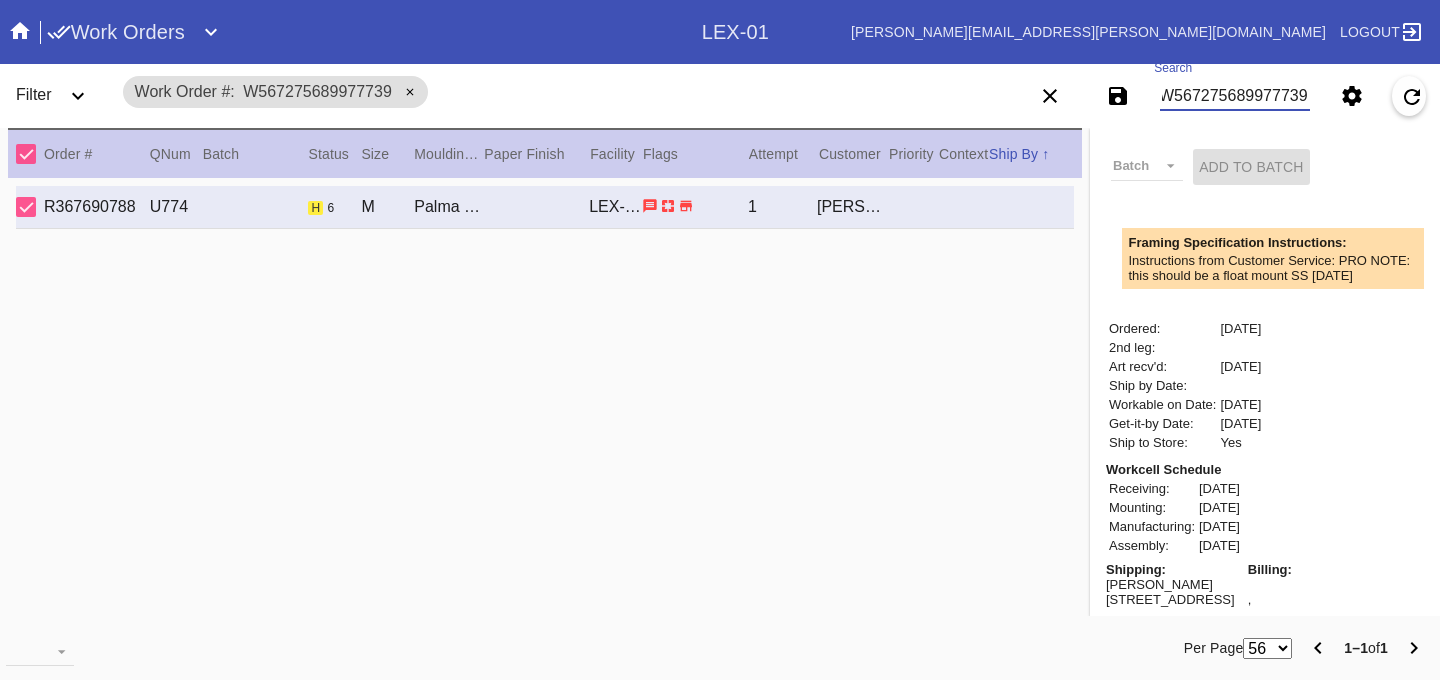 scroll, scrollTop: 717, scrollLeft: 0, axis: vertical 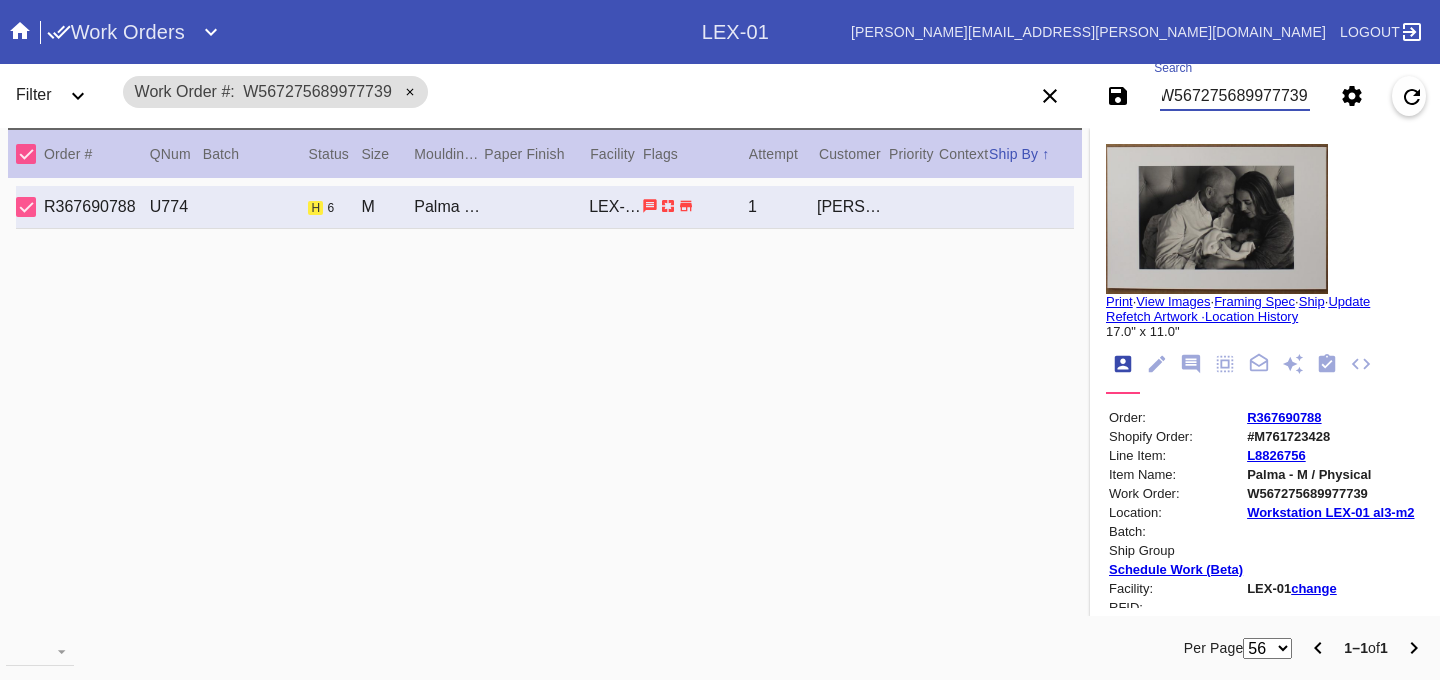 type on "W567275689977739" 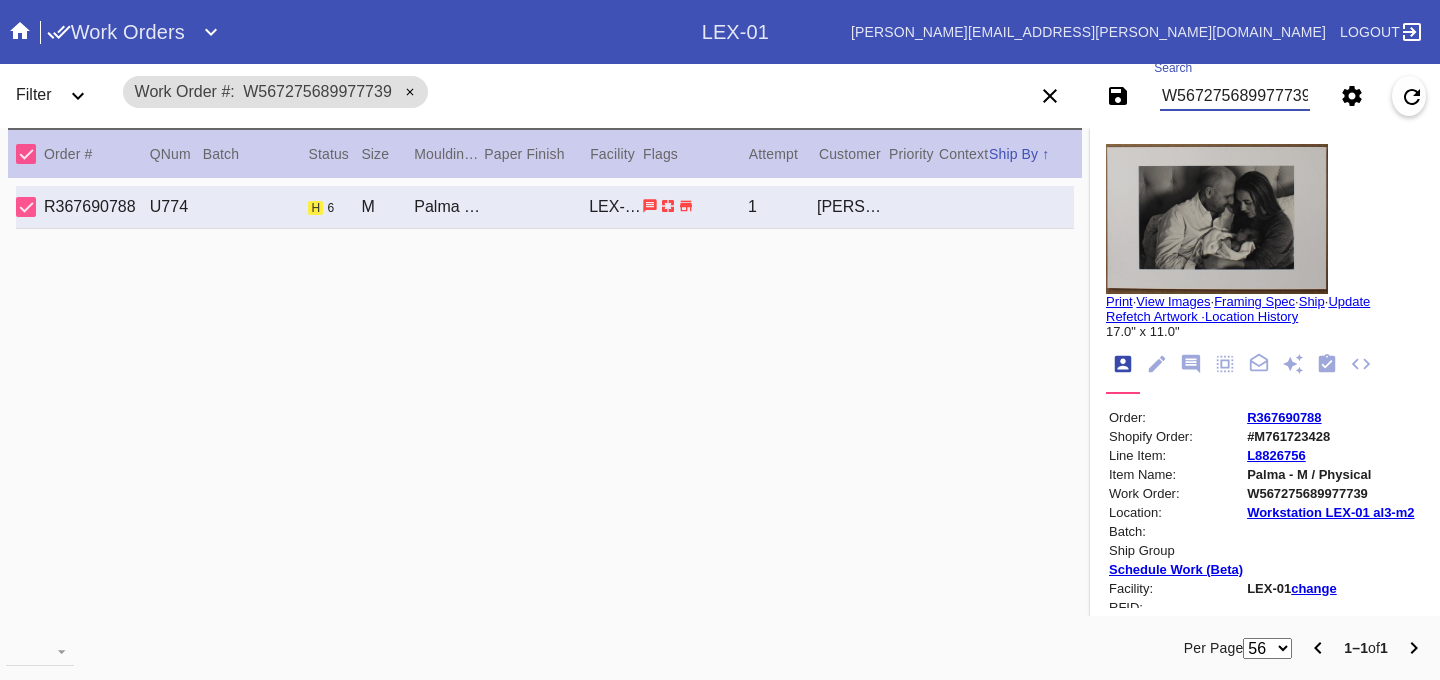 click 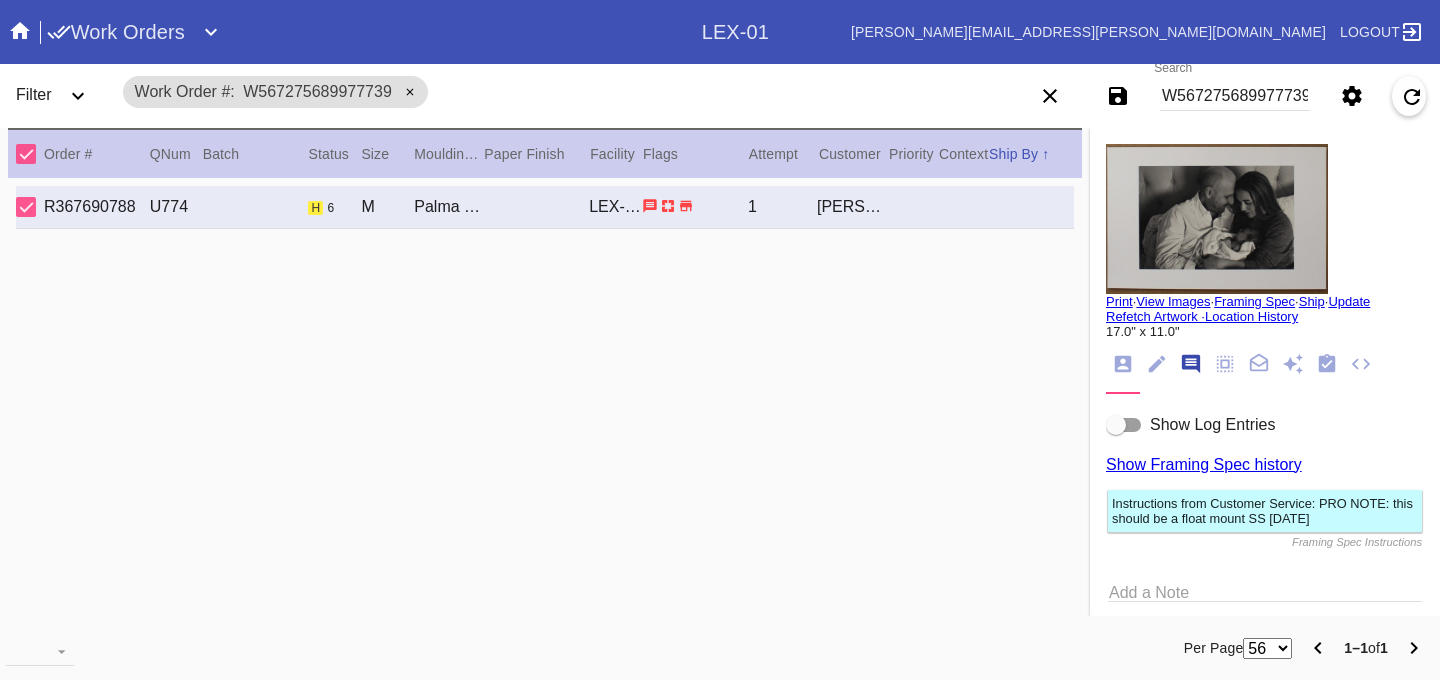 scroll, scrollTop: 123, scrollLeft: 0, axis: vertical 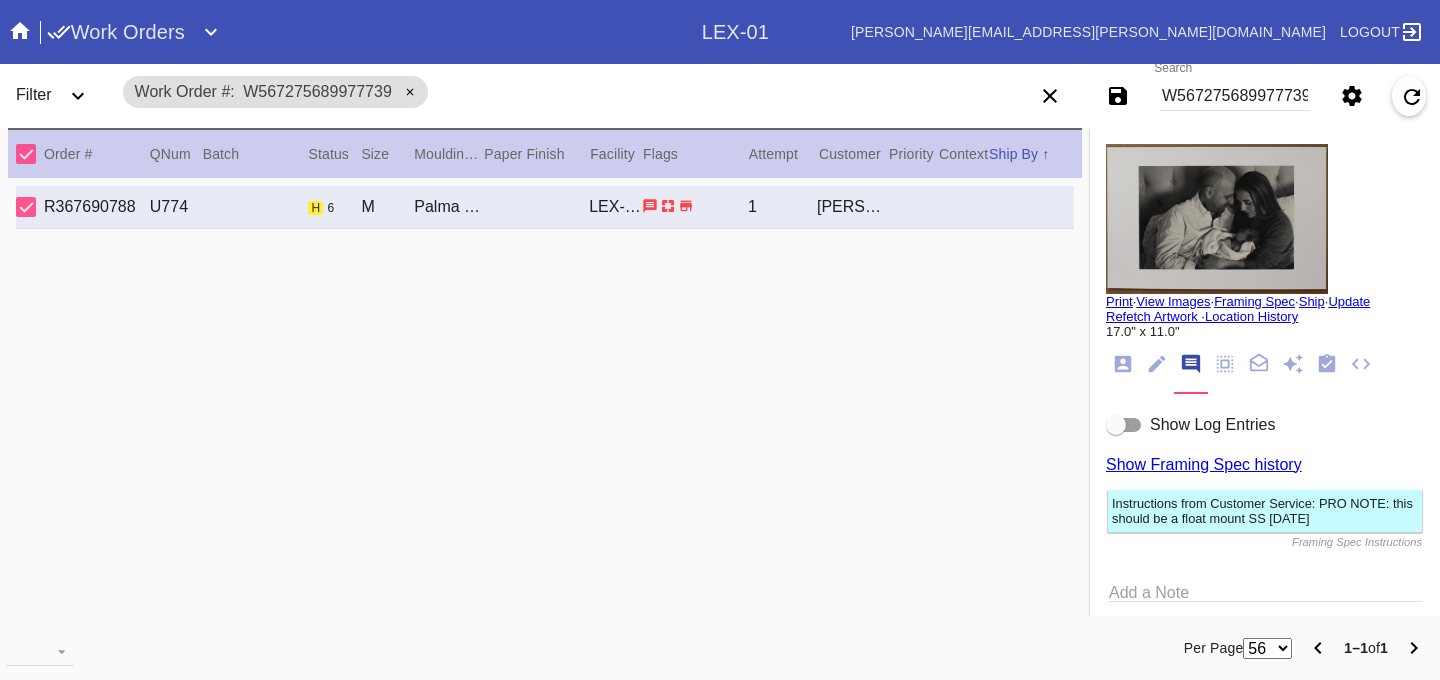 click on "Show Log Entries" at bounding box center (1265, 425) 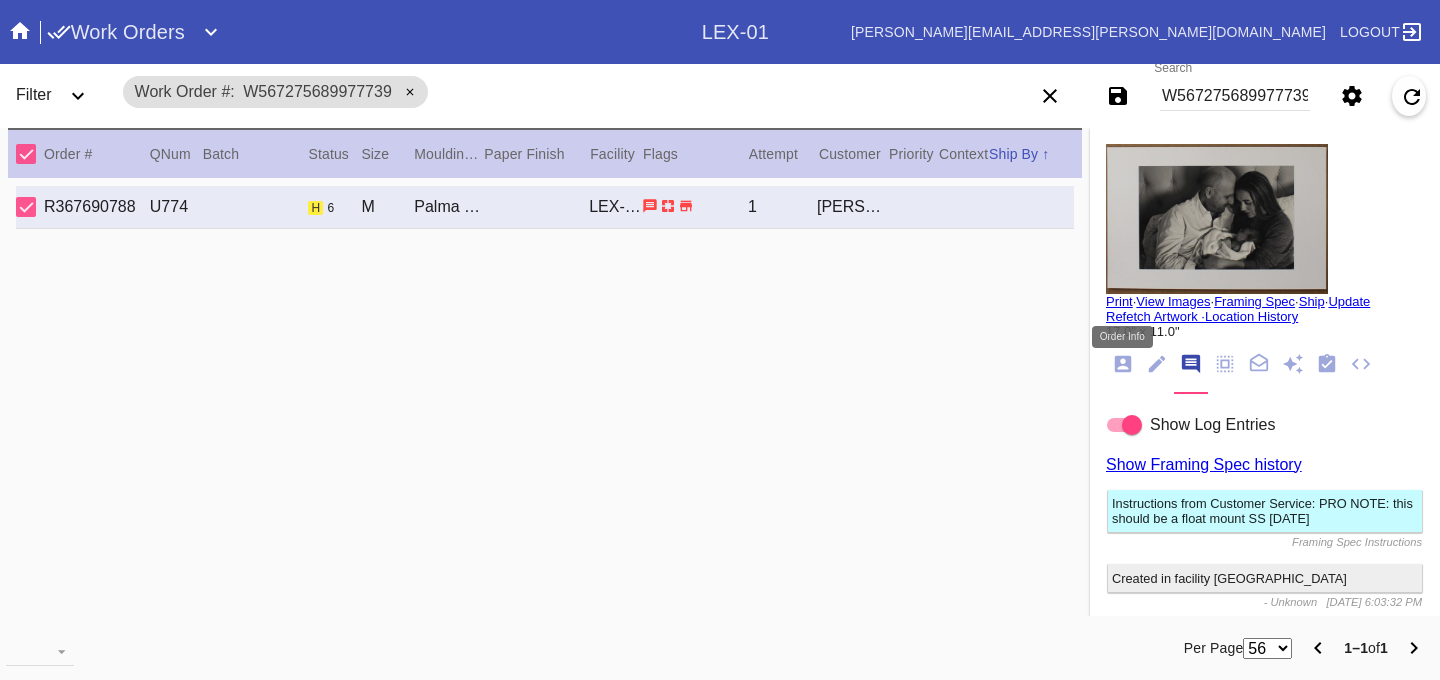 click 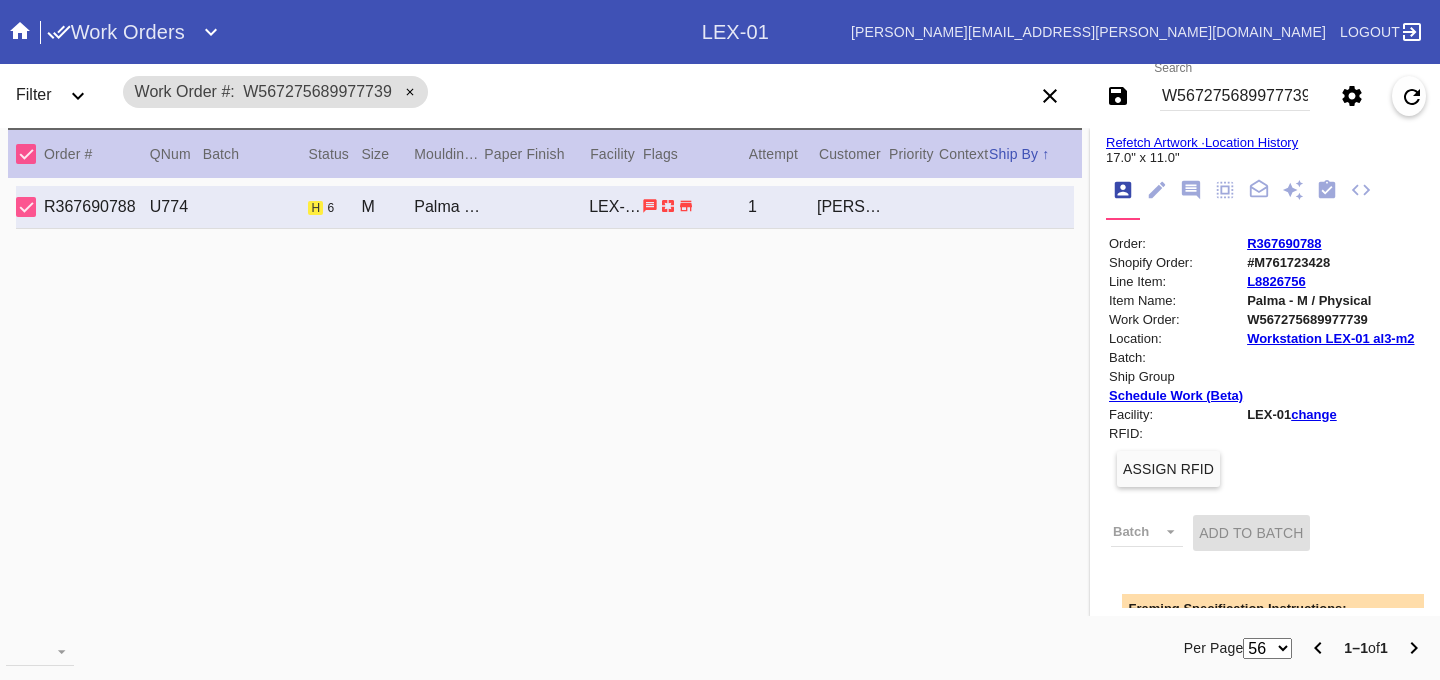 scroll, scrollTop: 717, scrollLeft: 0, axis: vertical 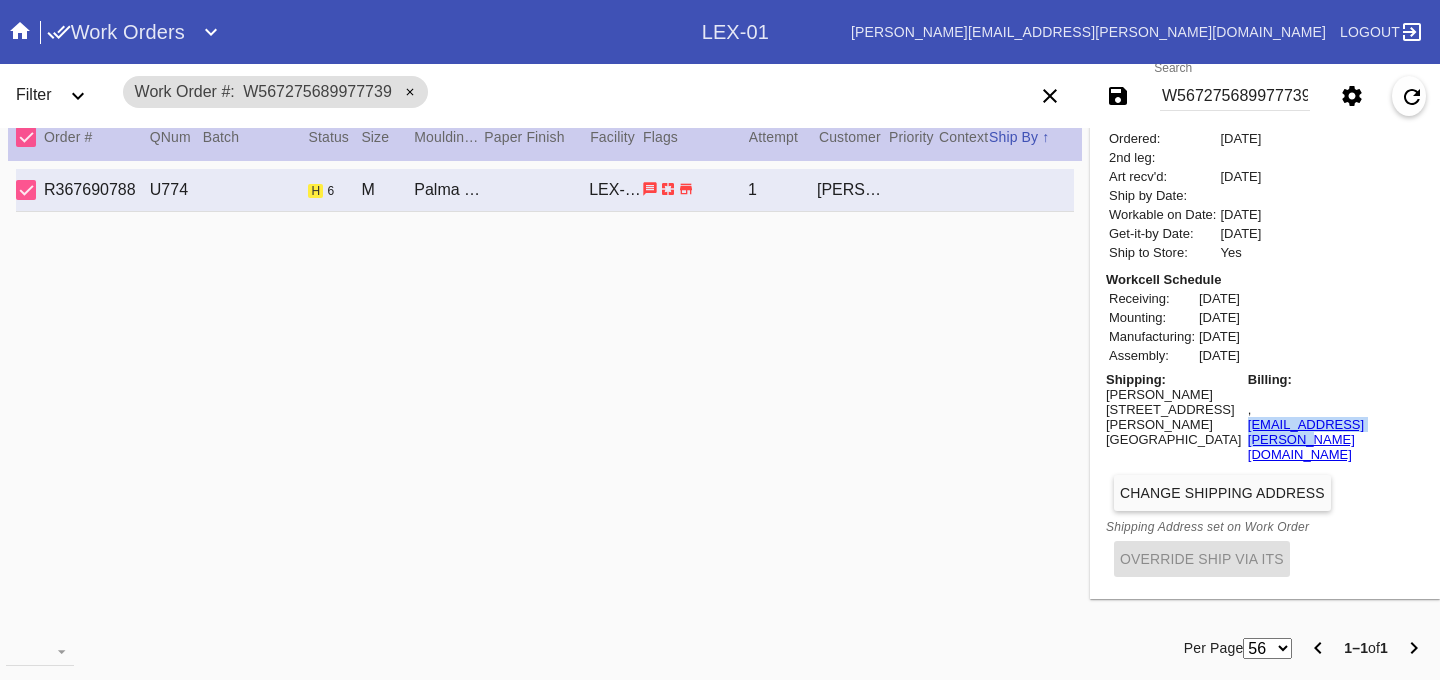 copy on "[EMAIL_ADDRESS][PERSON_NAME][DOMAIN_NAME]" 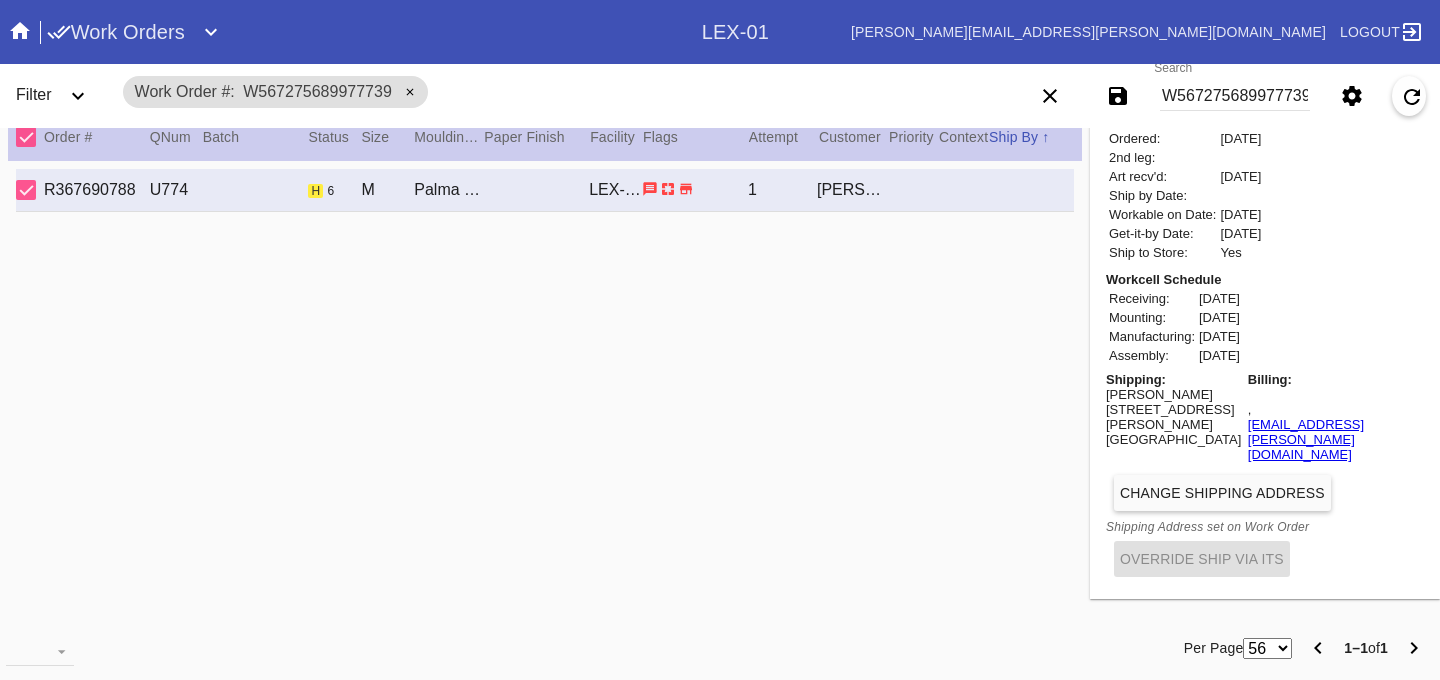 click on "[PERSON_NAME]" at bounding box center [1173, 394] 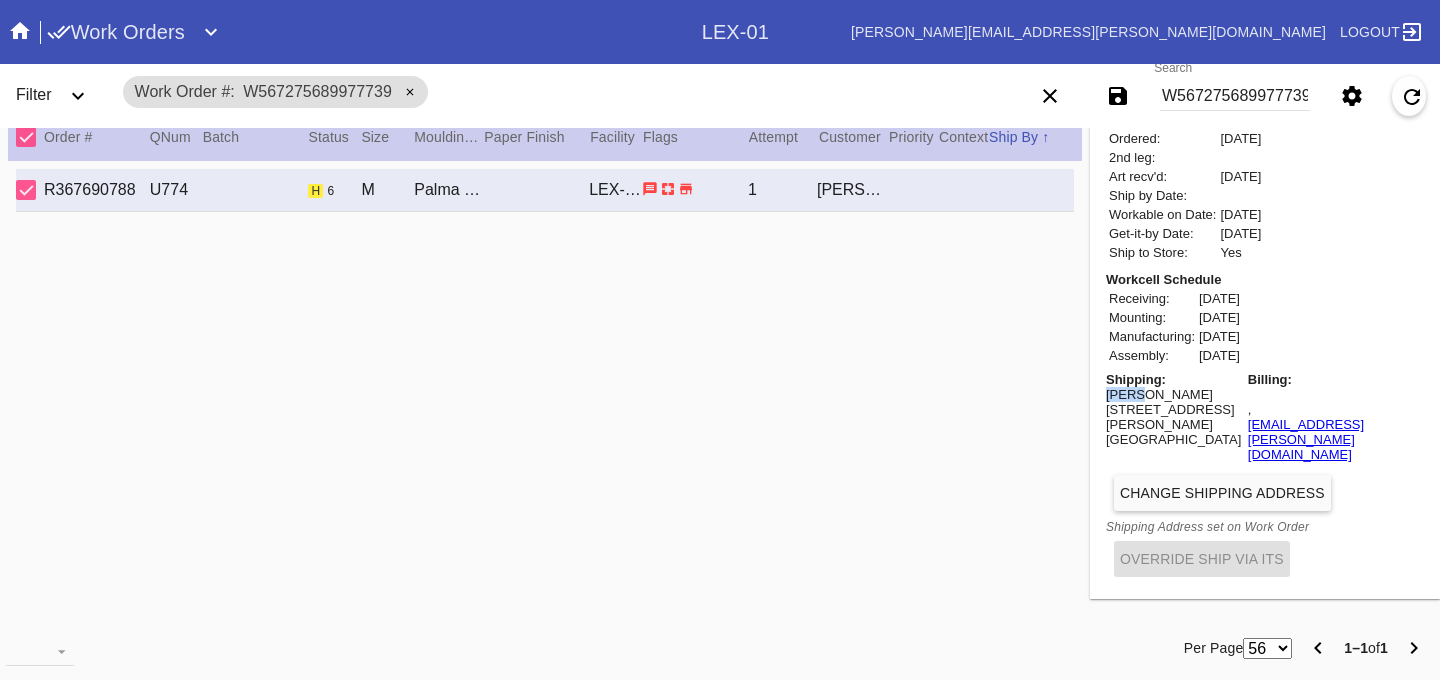 click on "[PERSON_NAME]" at bounding box center [1173, 394] 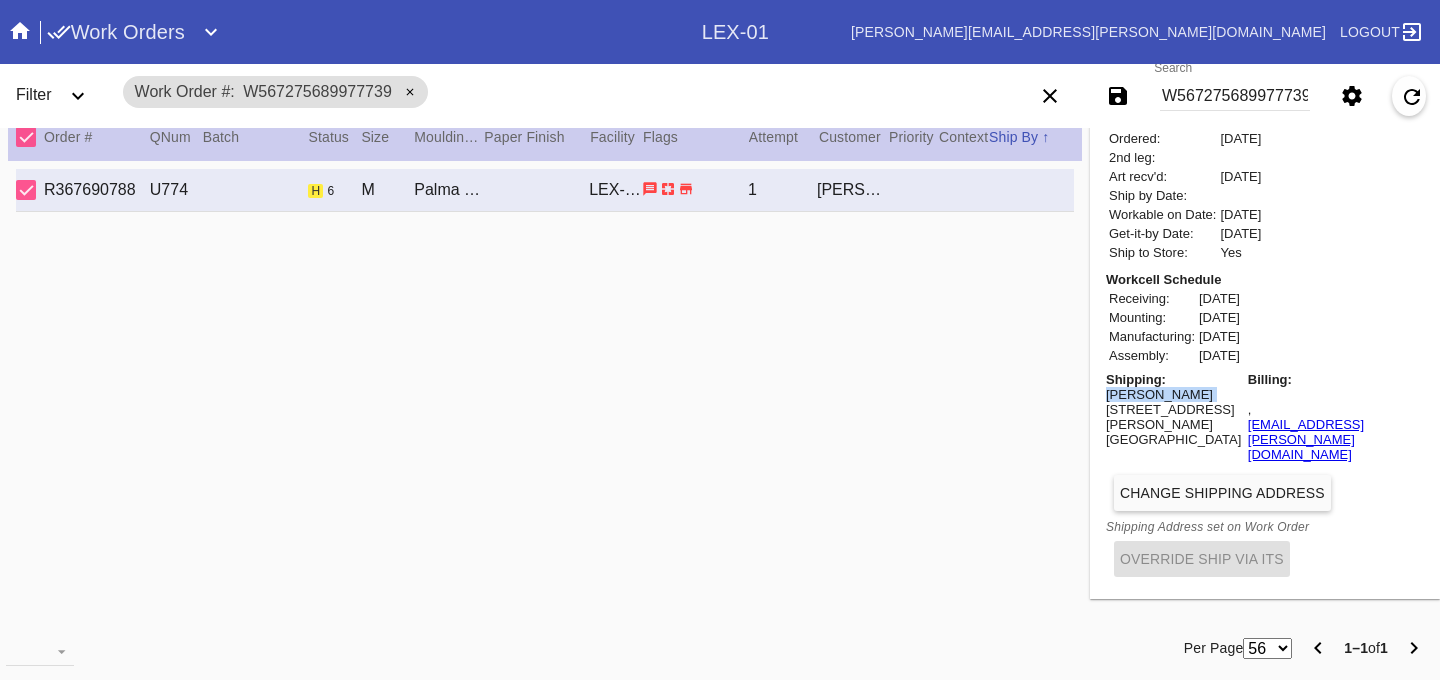 click on "[PERSON_NAME]" at bounding box center [1173, 394] 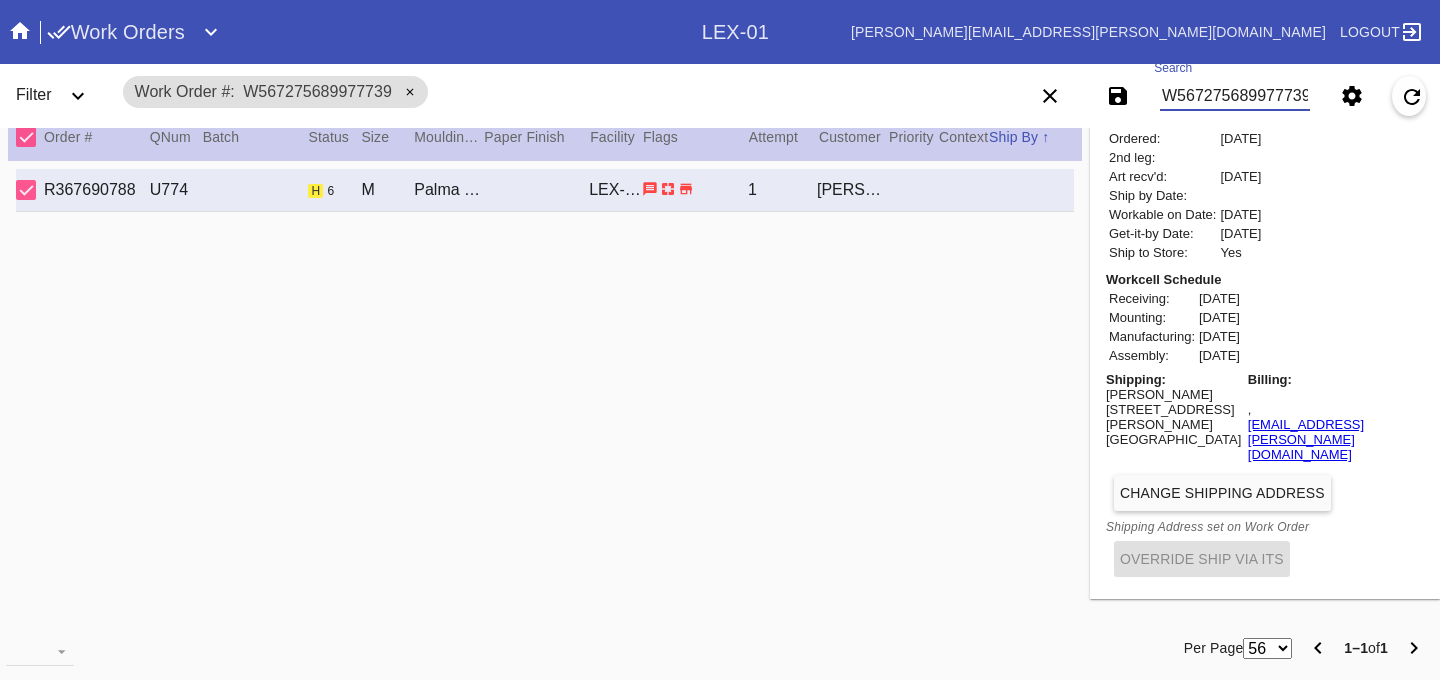click on "W567275689977739" at bounding box center (1235, 96) 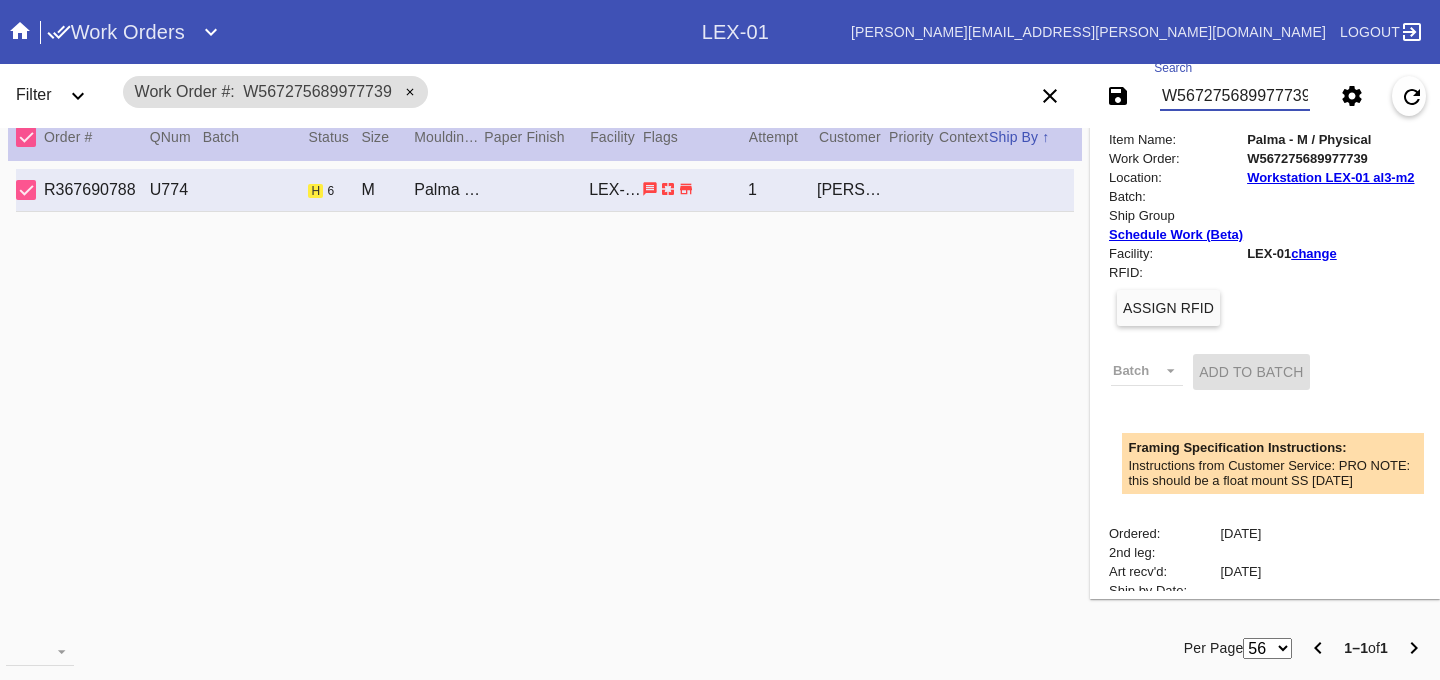 scroll, scrollTop: 0, scrollLeft: 0, axis: both 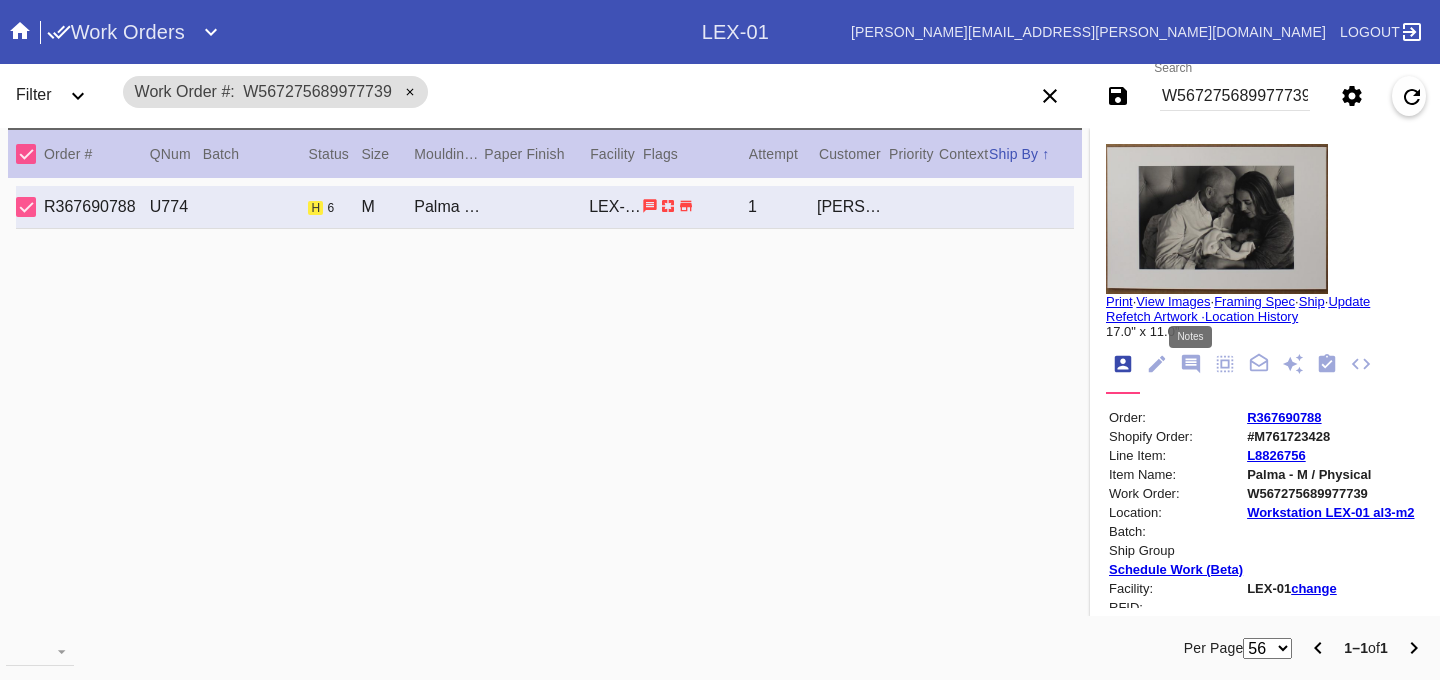 click 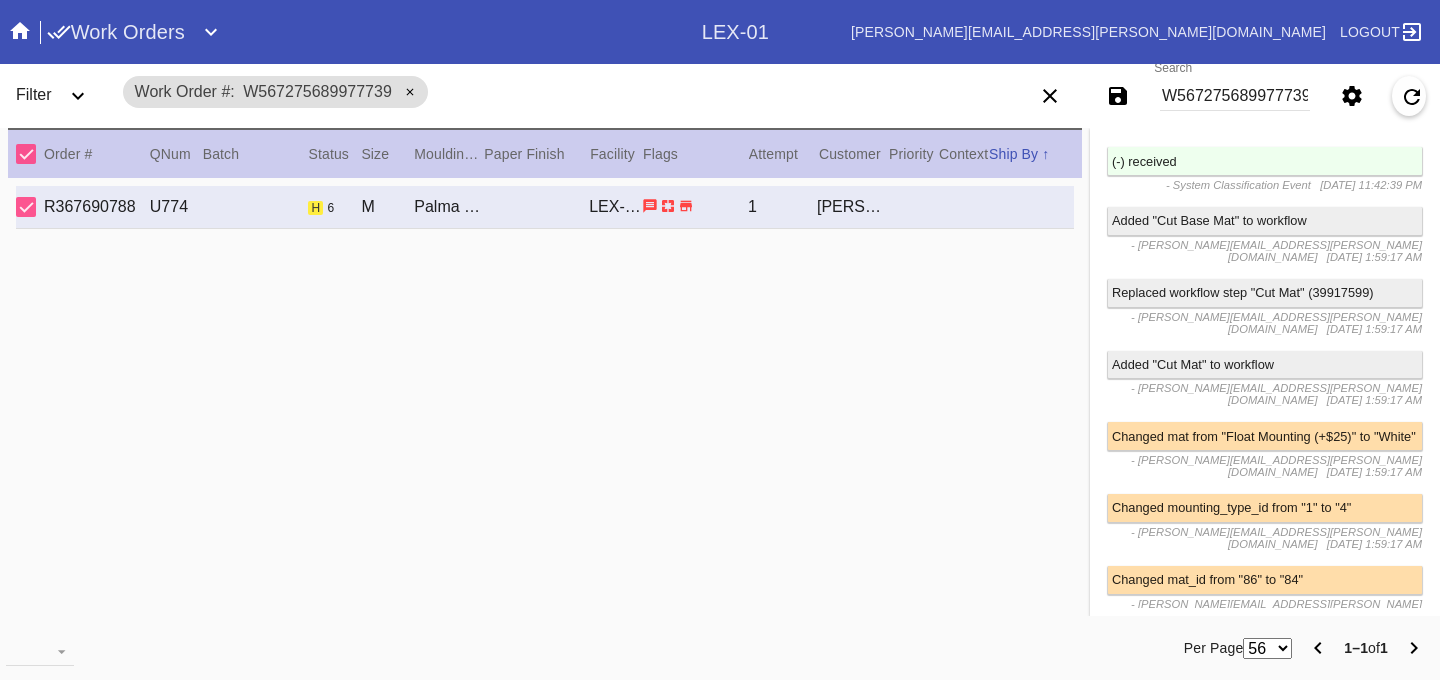scroll, scrollTop: 7949, scrollLeft: 0, axis: vertical 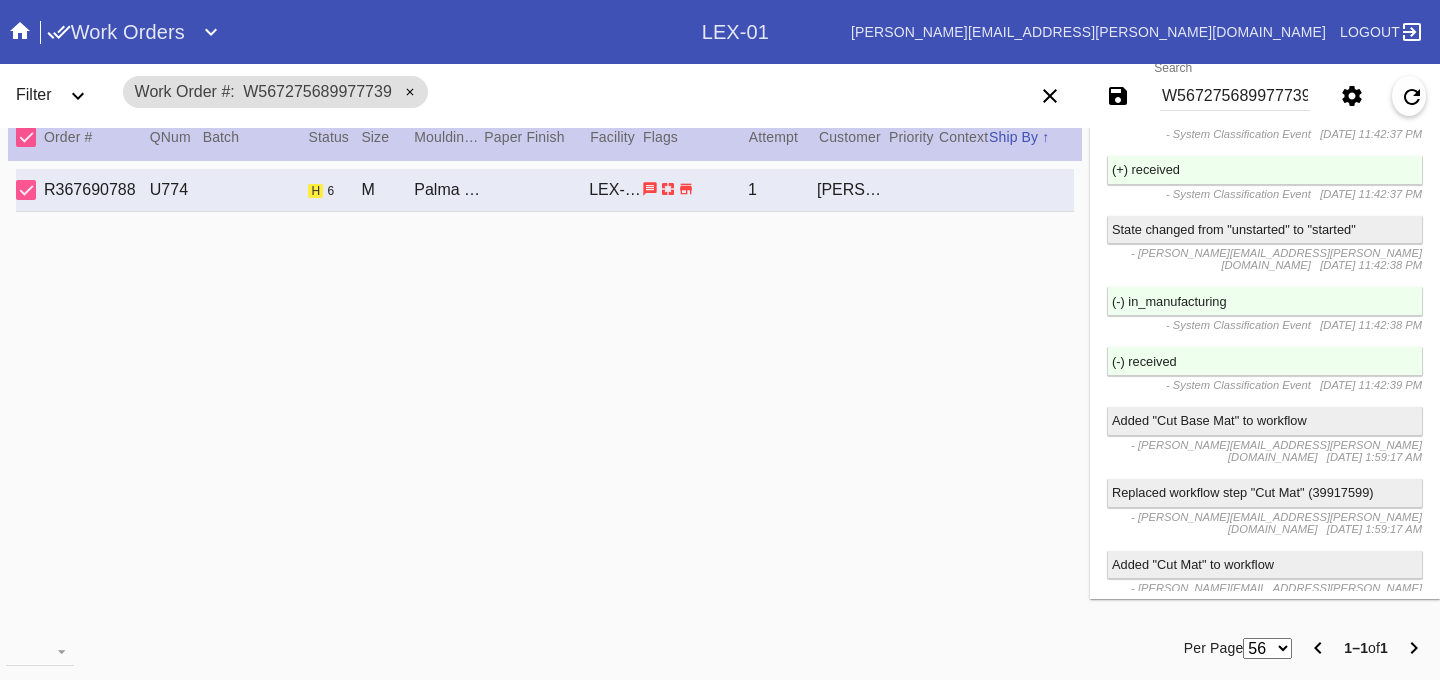 drag, startPoint x: 1243, startPoint y: 295, endPoint x: 1158, endPoint y: 293, distance: 85.02353 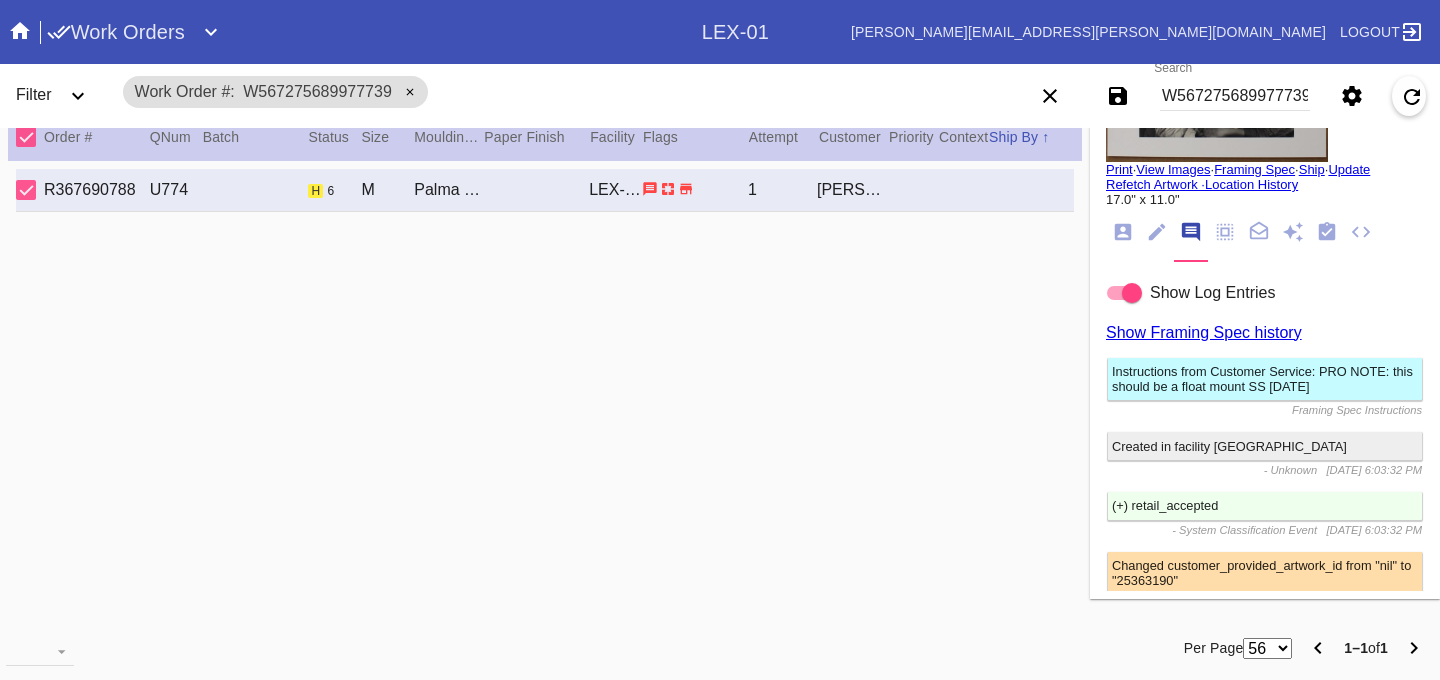 scroll, scrollTop: 0, scrollLeft: 0, axis: both 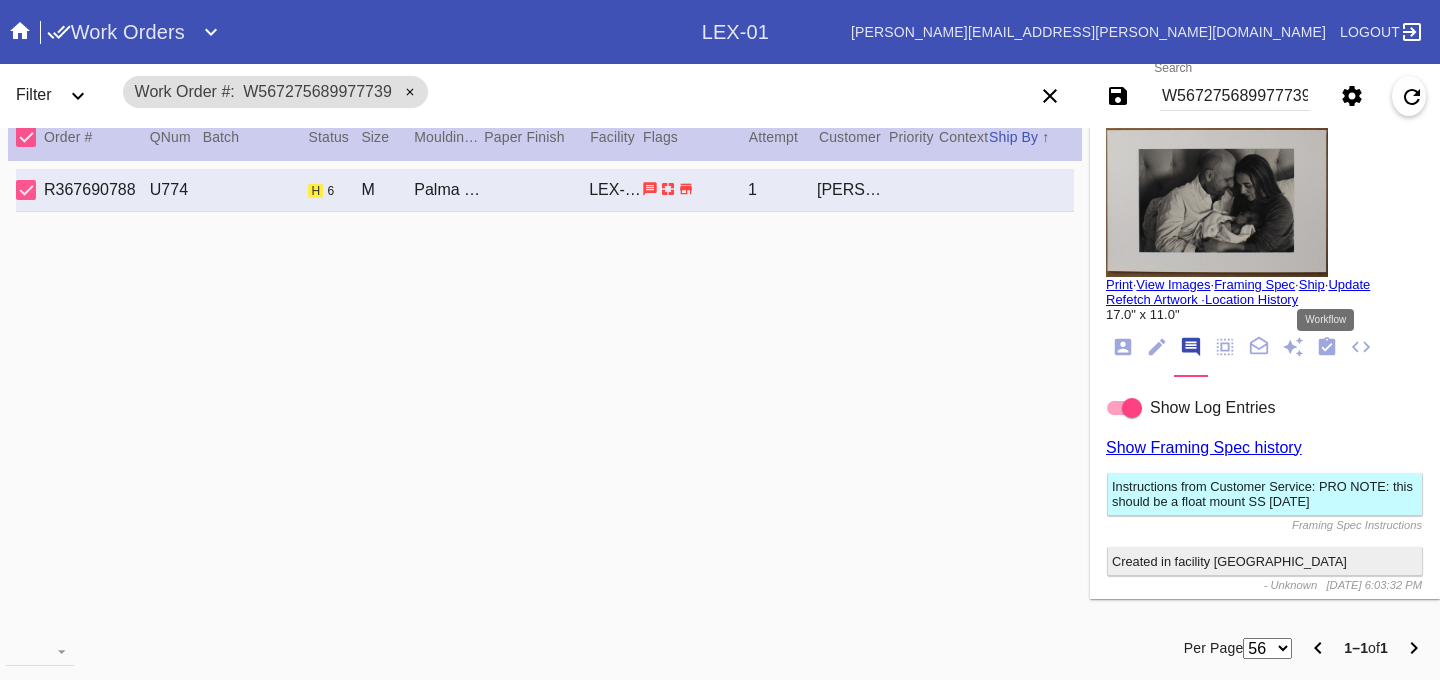 click 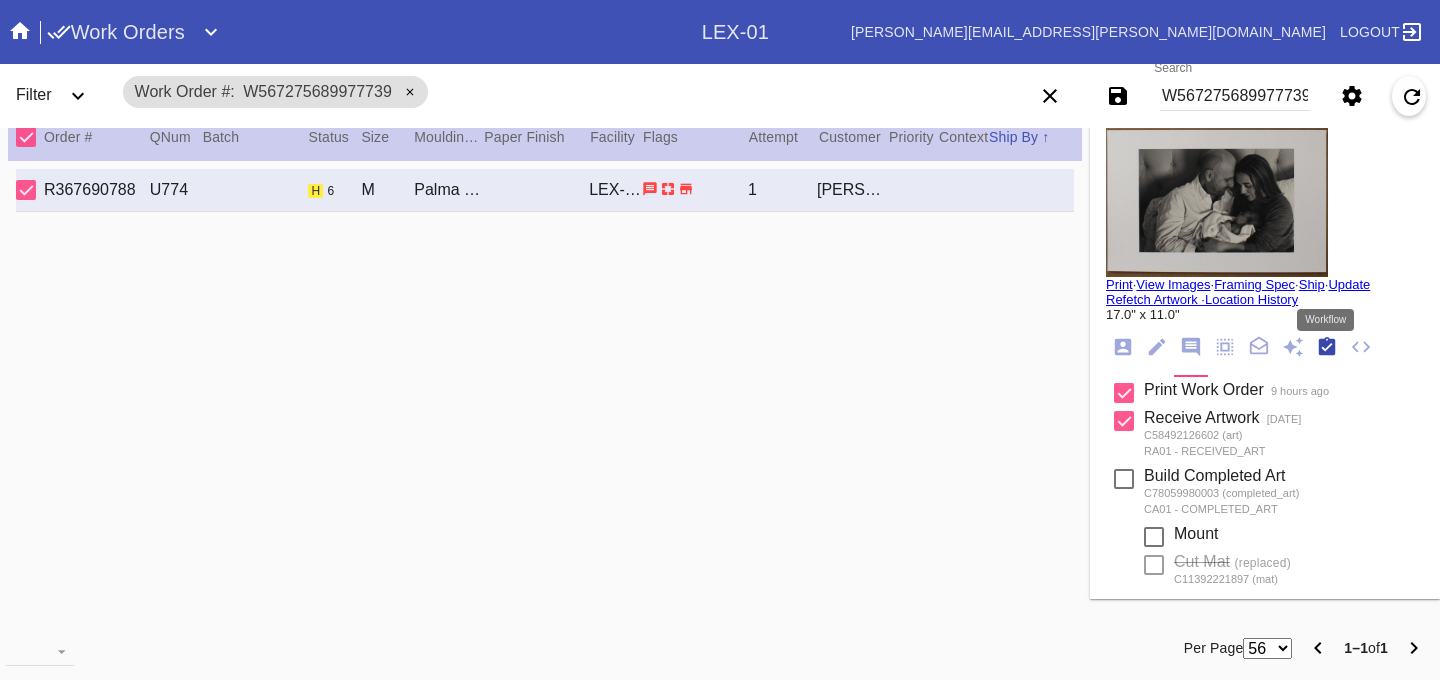 scroll, scrollTop: 320, scrollLeft: 0, axis: vertical 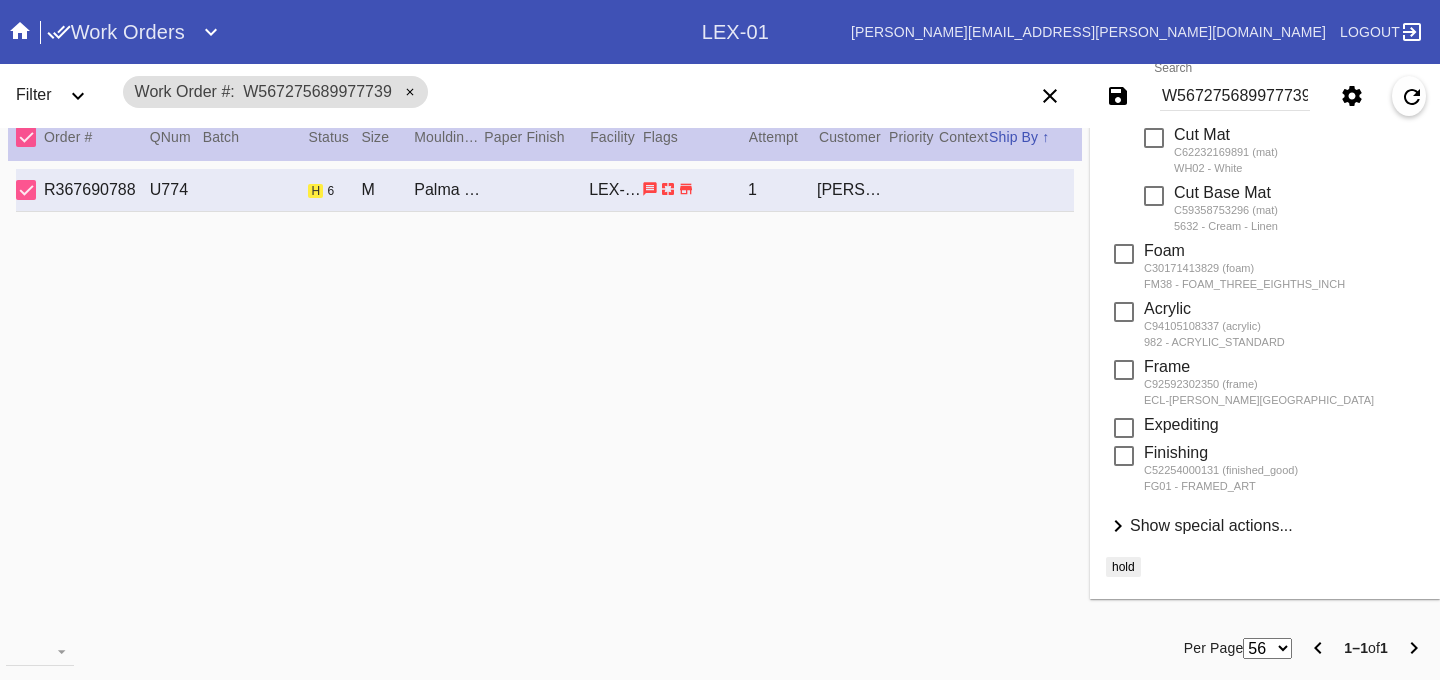 click on "Show special actions..." at bounding box center (1211, 525) 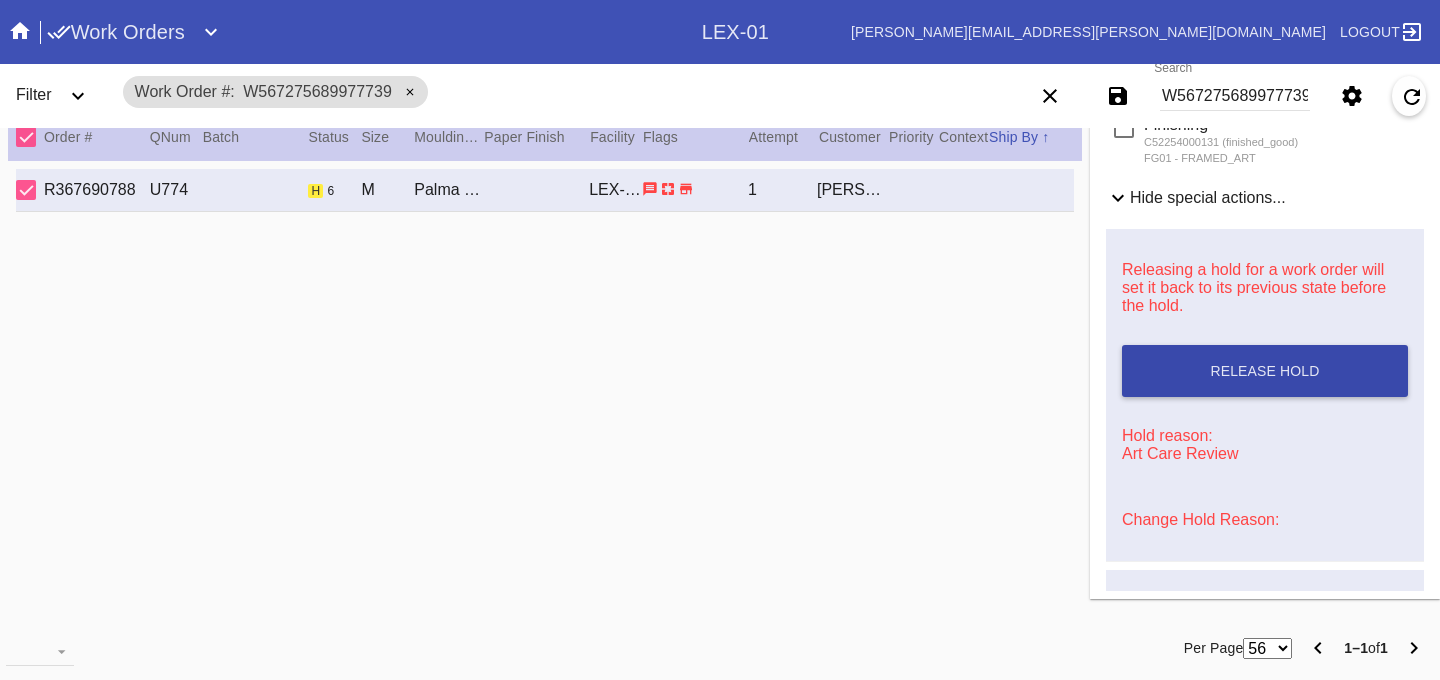 scroll, scrollTop: 989, scrollLeft: 0, axis: vertical 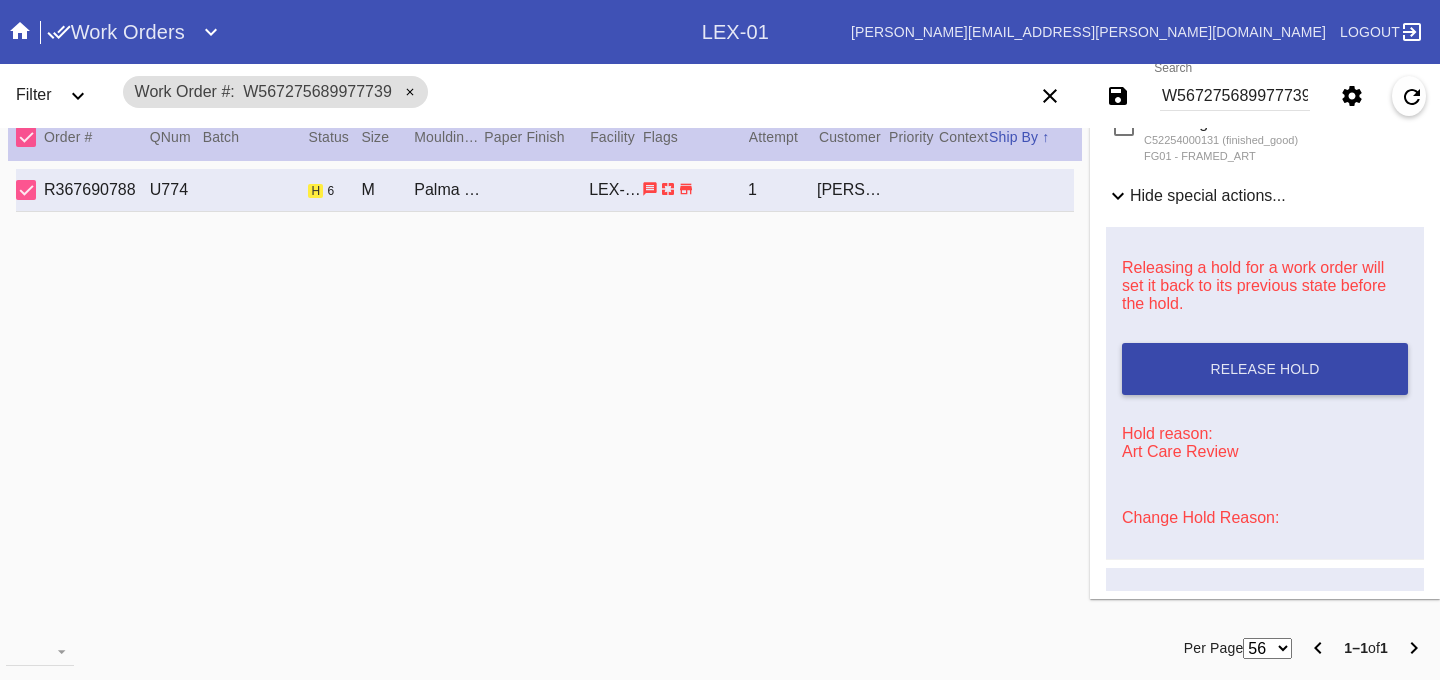 click on "Release Hold" at bounding box center [1264, 369] 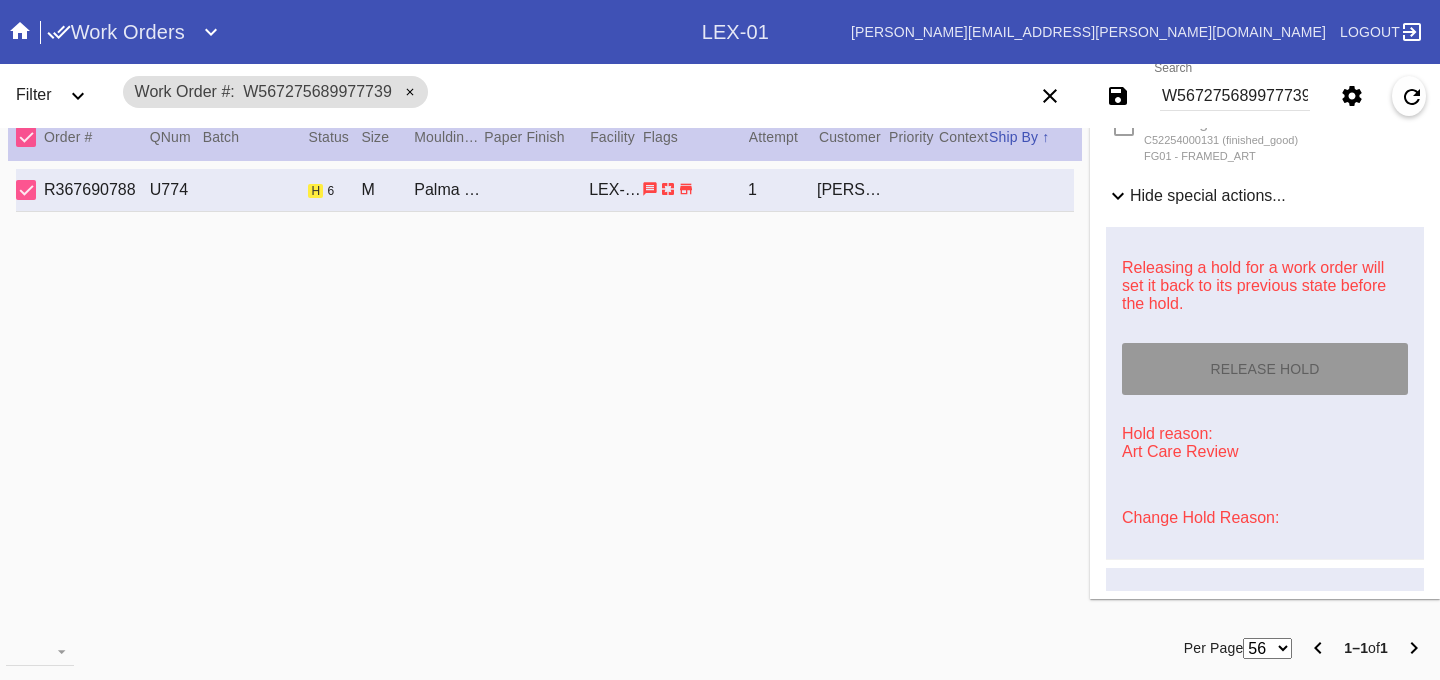 type on "[DATE]" 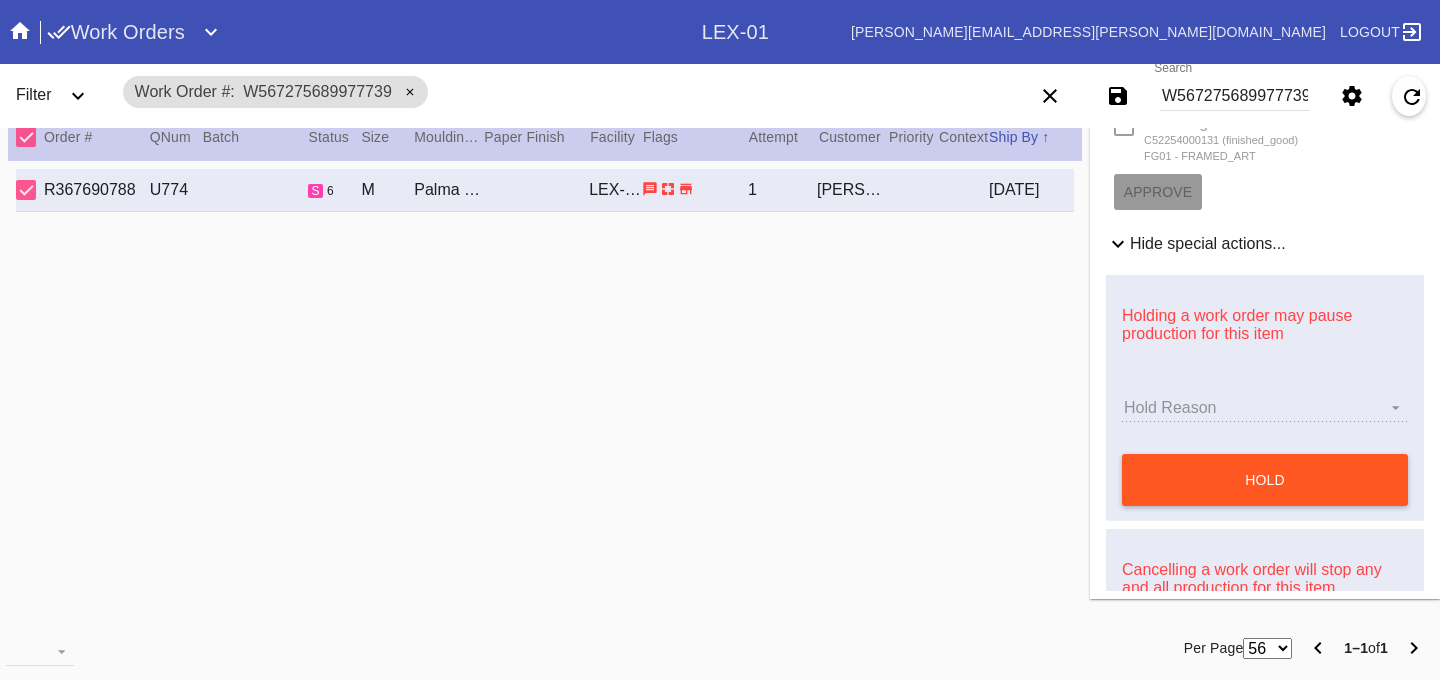 scroll, scrollTop: 881, scrollLeft: 0, axis: vertical 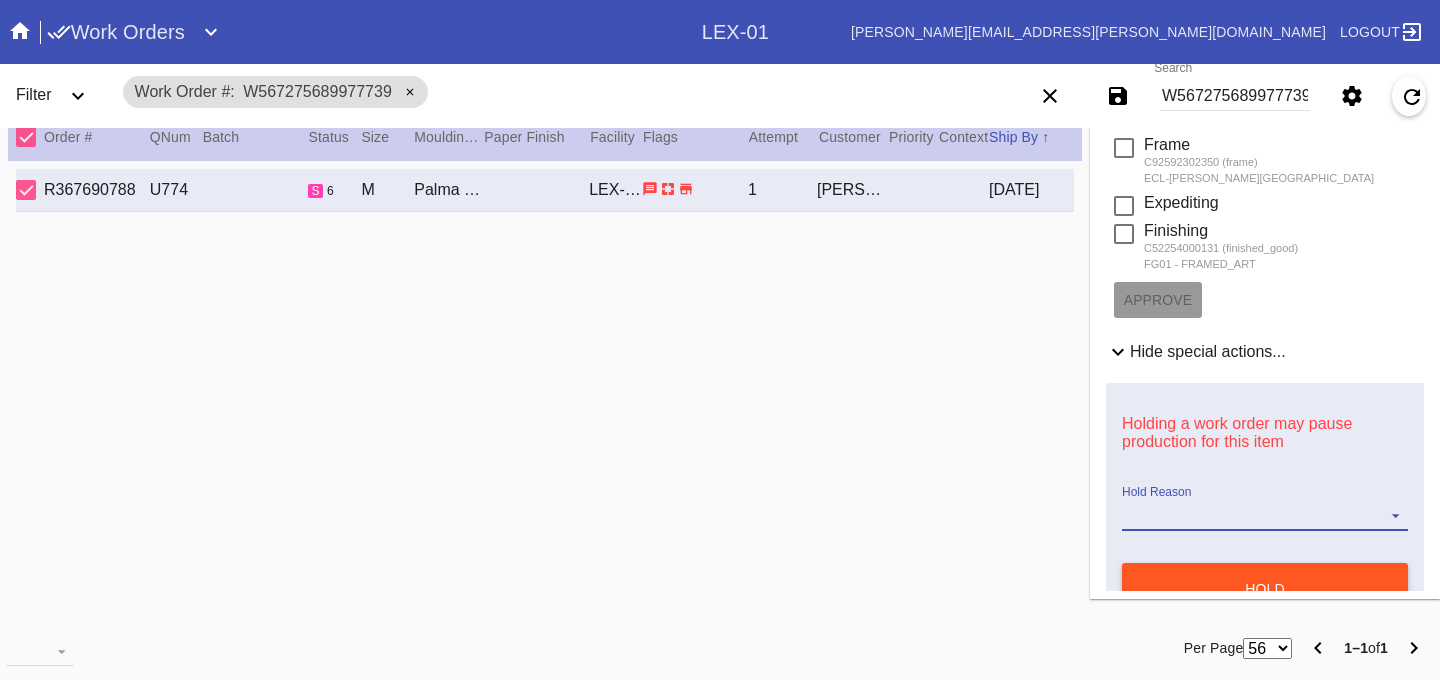 click on "Hold Reason Art Care Review Artwork Damaged F4B/Partnership Facility Out of Stock HPO Hold to Ship Investigation Lost in Studio Multi-Mat Details Not Received Order Change Request Out of Stock Proactive Outreach Pull for Production QA/Customer Approval Question Submitted Ready for Action Ready for Production Repair Replacement Ordered Retail GW Rework Sample Search and Rescue Transit to LEX01 Transit to PHL01 Update Work Order" at bounding box center [1265, 516] 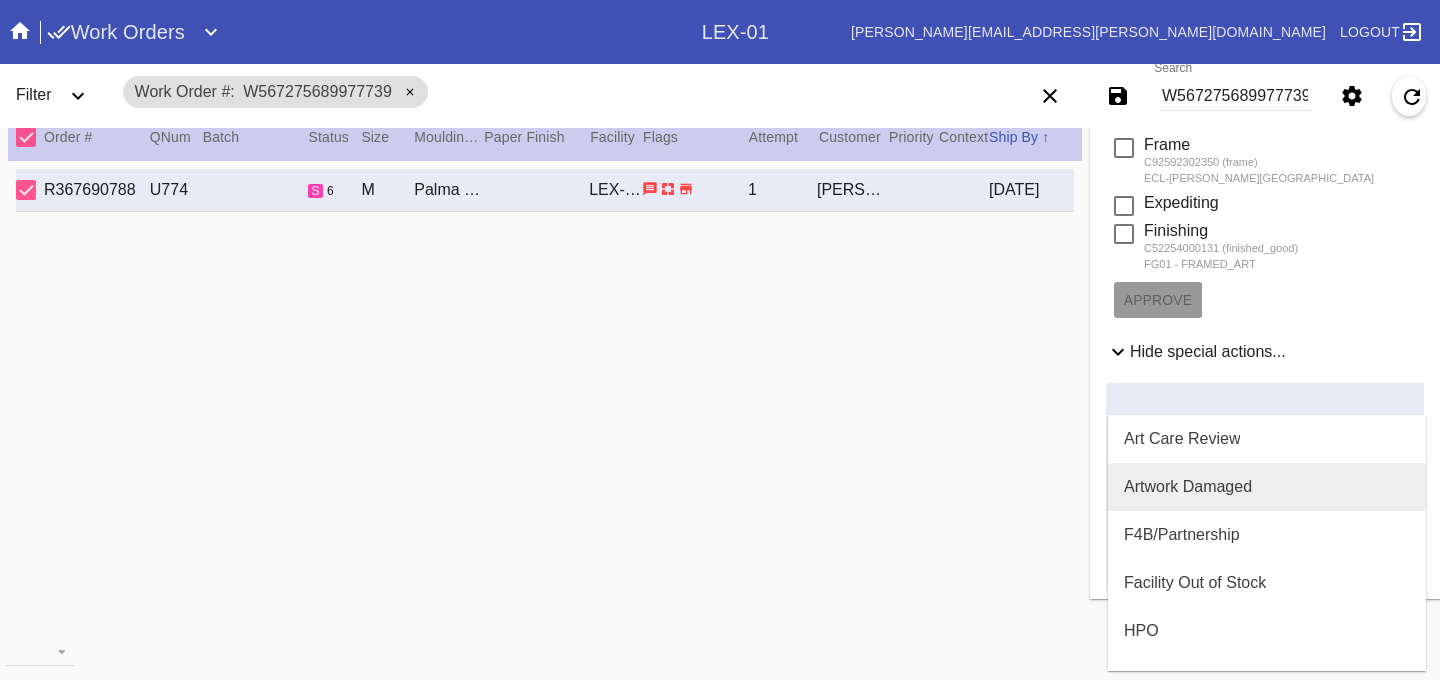click on "Artwork Damaged" at bounding box center [1188, 487] 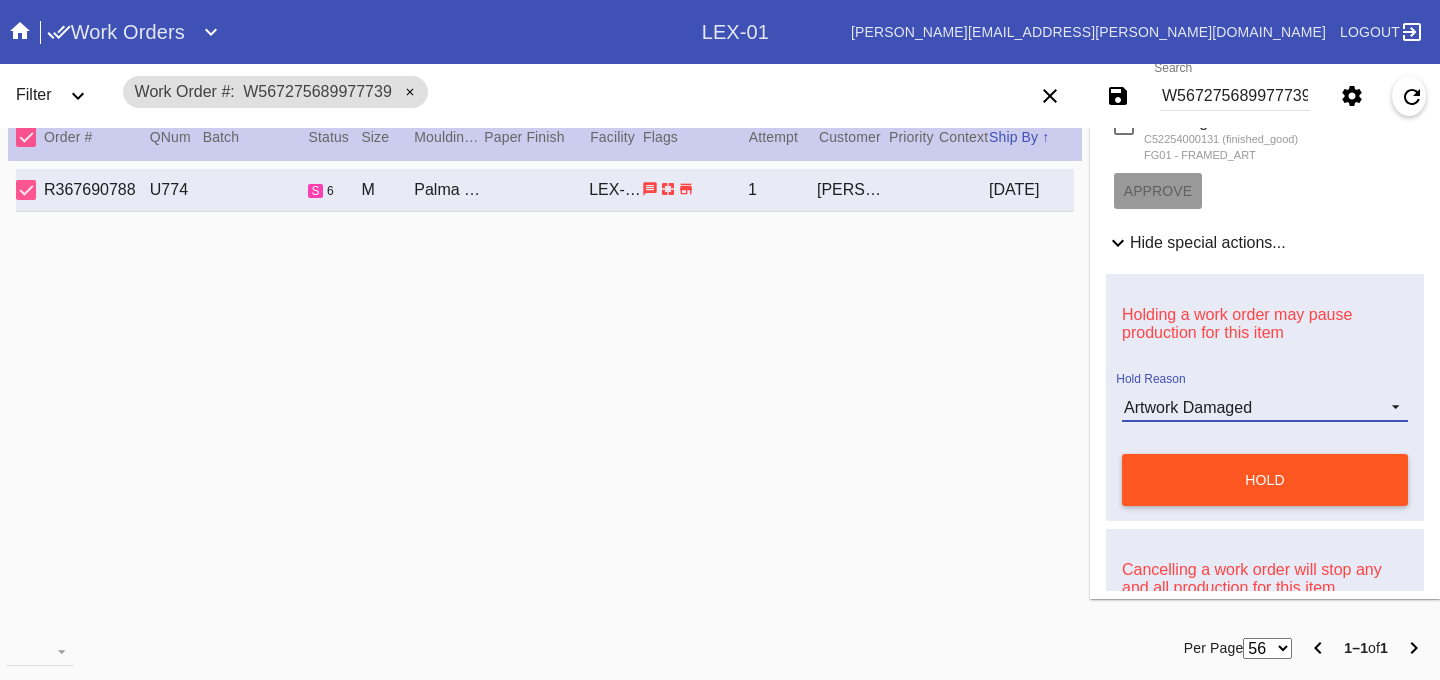 scroll, scrollTop: 992, scrollLeft: 0, axis: vertical 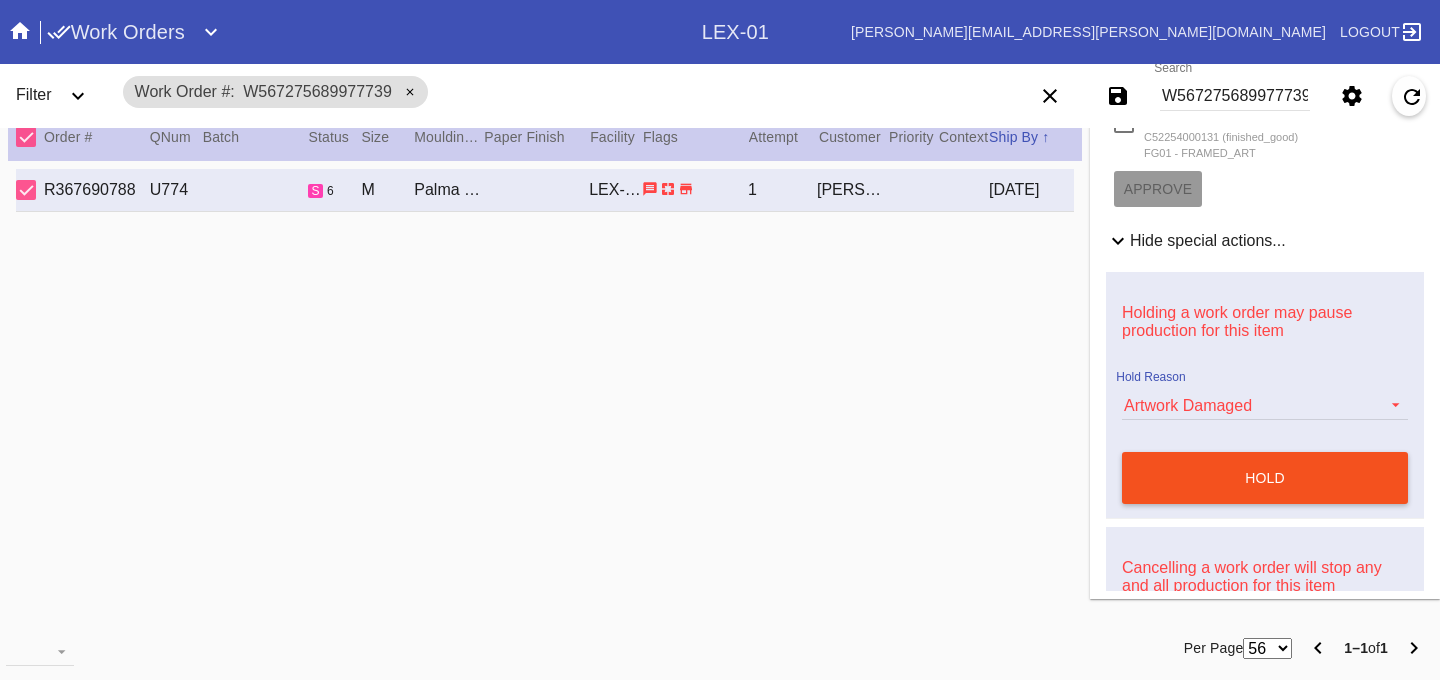 click on "hold" at bounding box center [1265, 478] 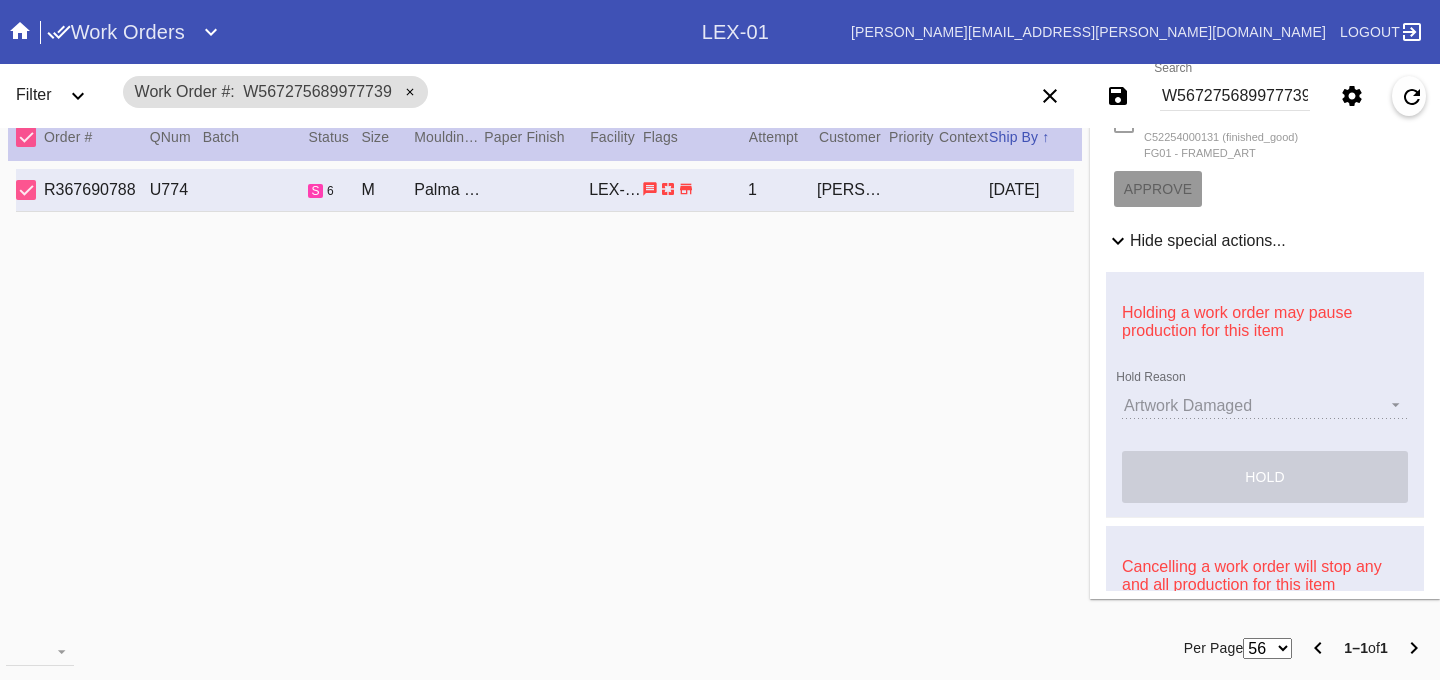 type 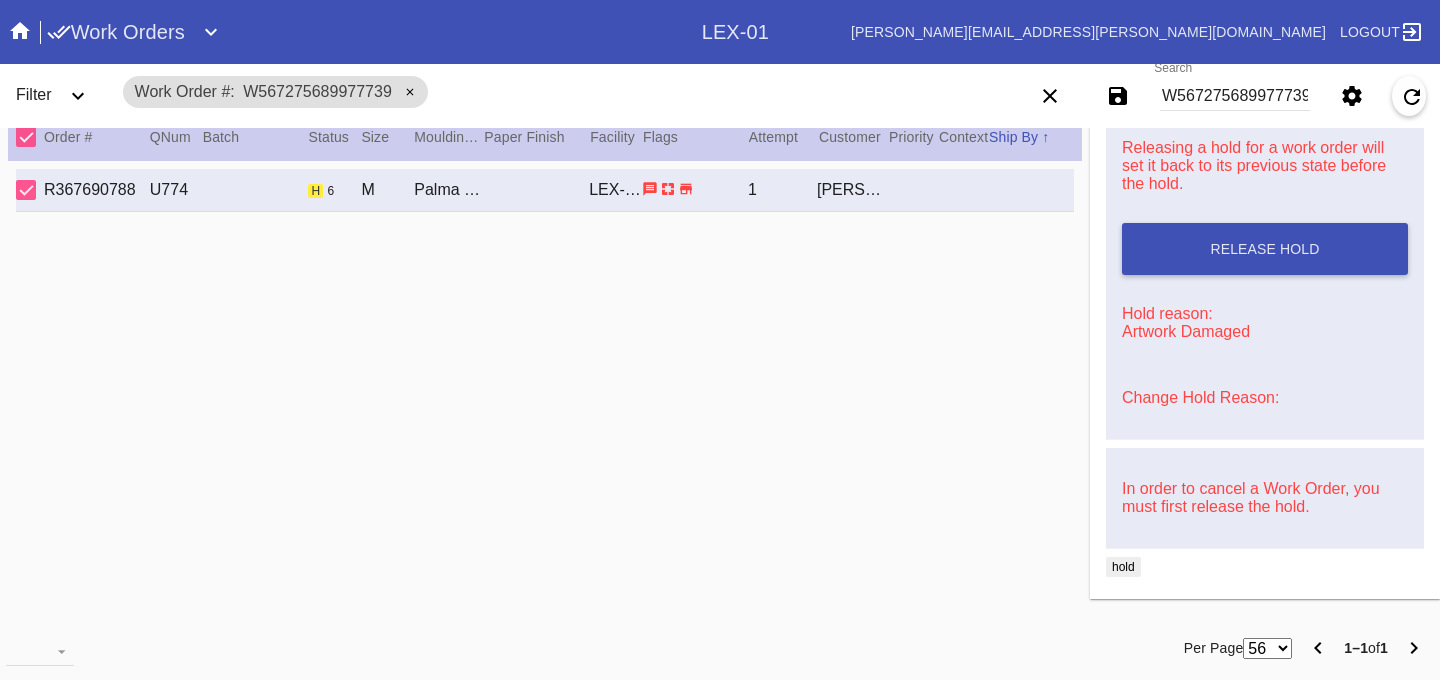 scroll, scrollTop: 1133, scrollLeft: 0, axis: vertical 